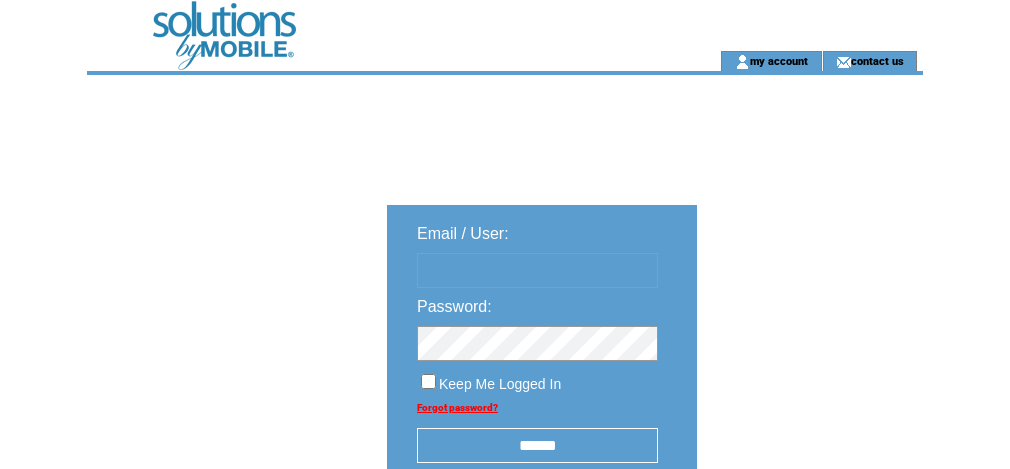 scroll, scrollTop: 0, scrollLeft: 0, axis: both 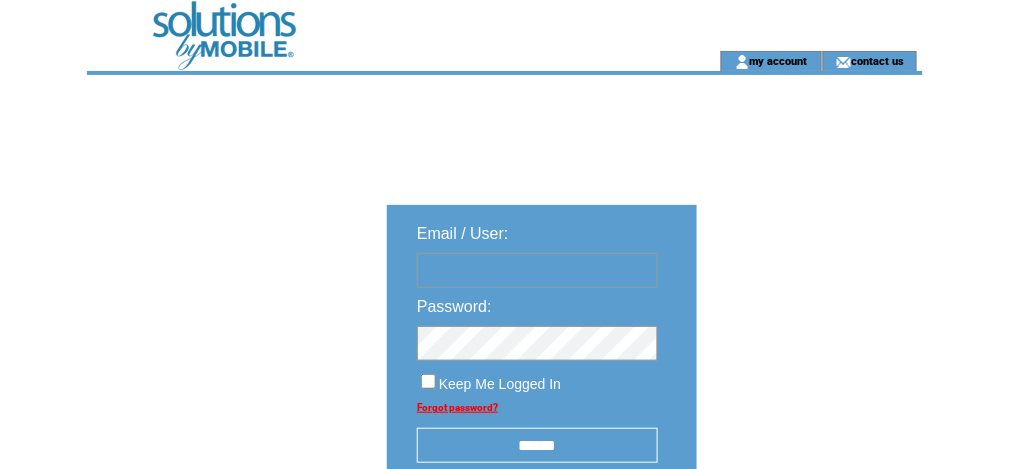 type on "********" 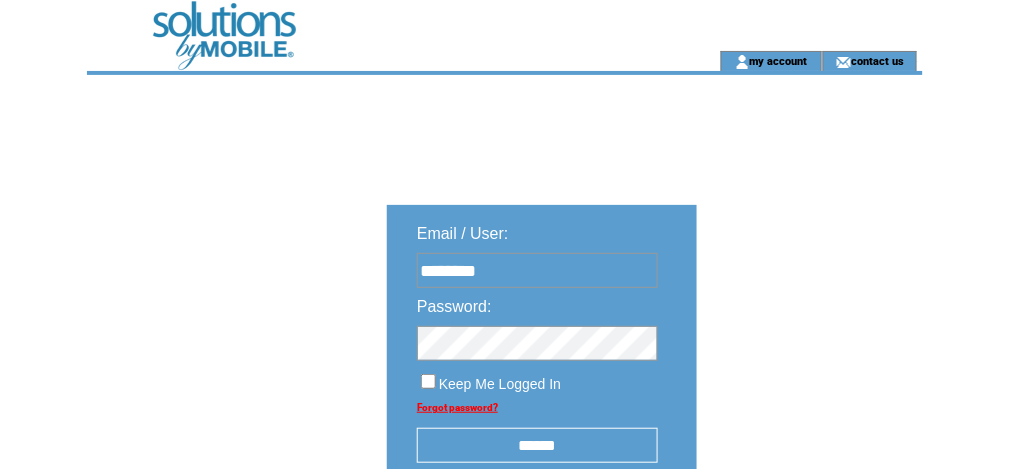 click at bounding box center [371, 25] 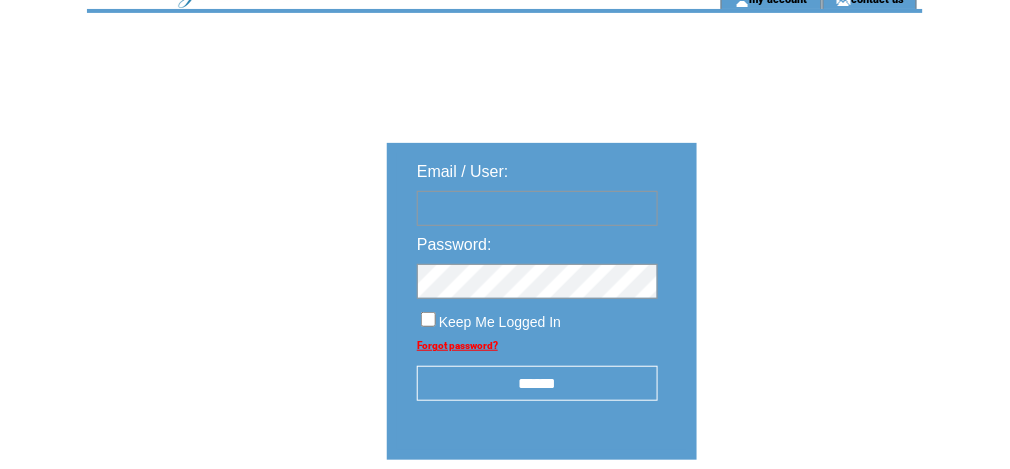 scroll, scrollTop: 160, scrollLeft: 0, axis: vertical 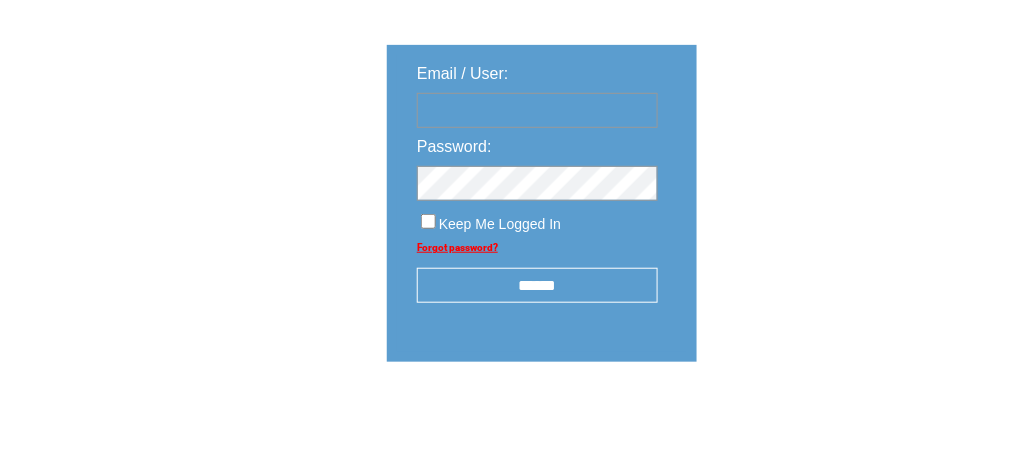 type on "********" 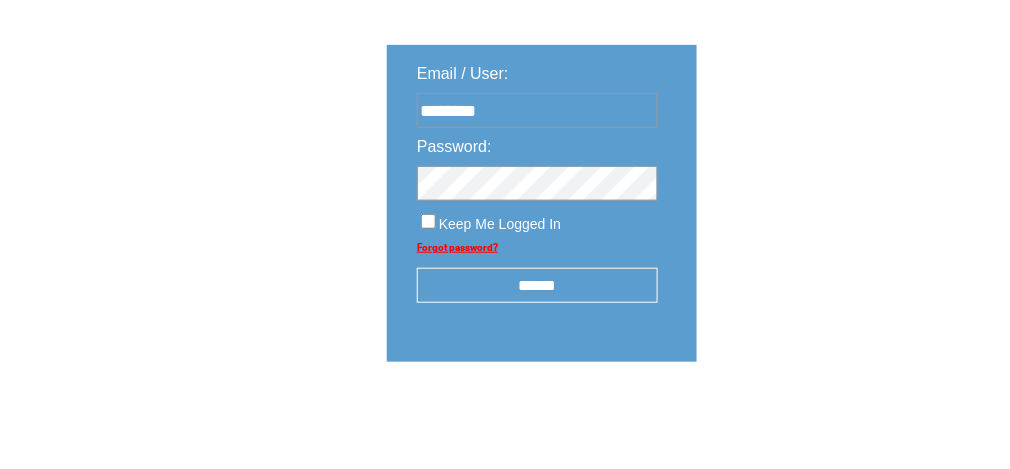 click on "******" at bounding box center [537, 285] 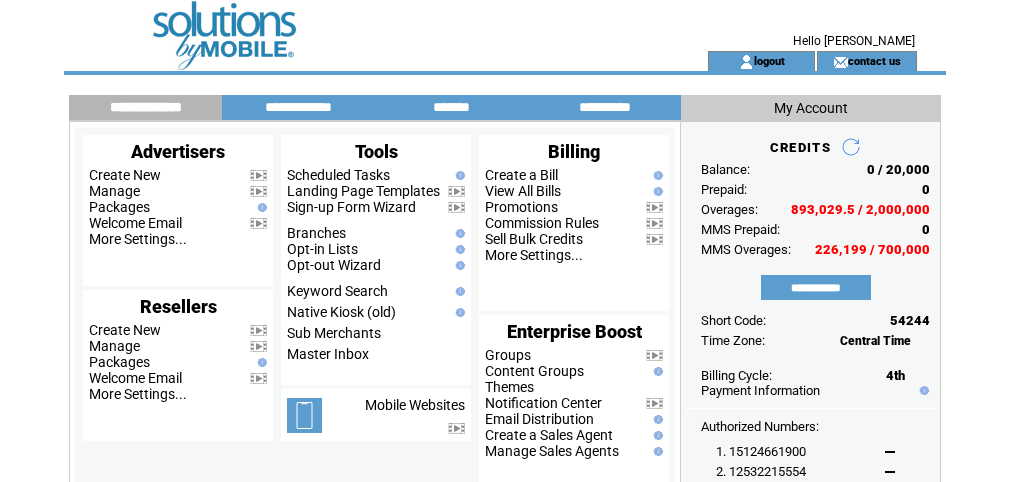 scroll, scrollTop: 0, scrollLeft: 0, axis: both 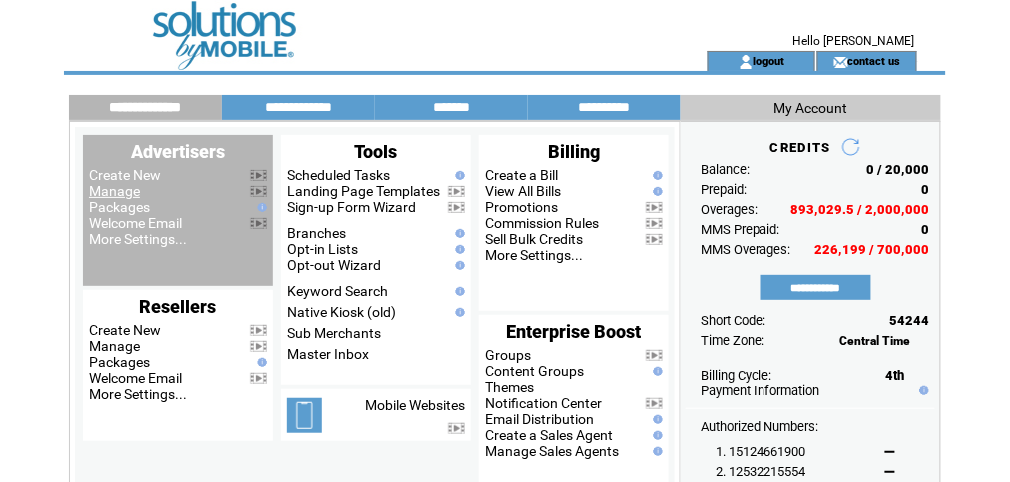 click on "Manage" at bounding box center (114, 191) 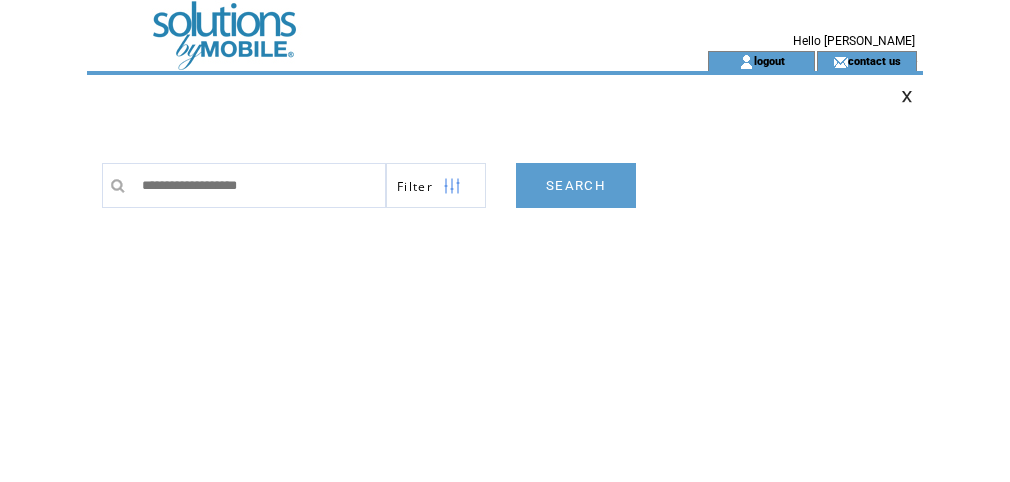 scroll, scrollTop: 0, scrollLeft: 0, axis: both 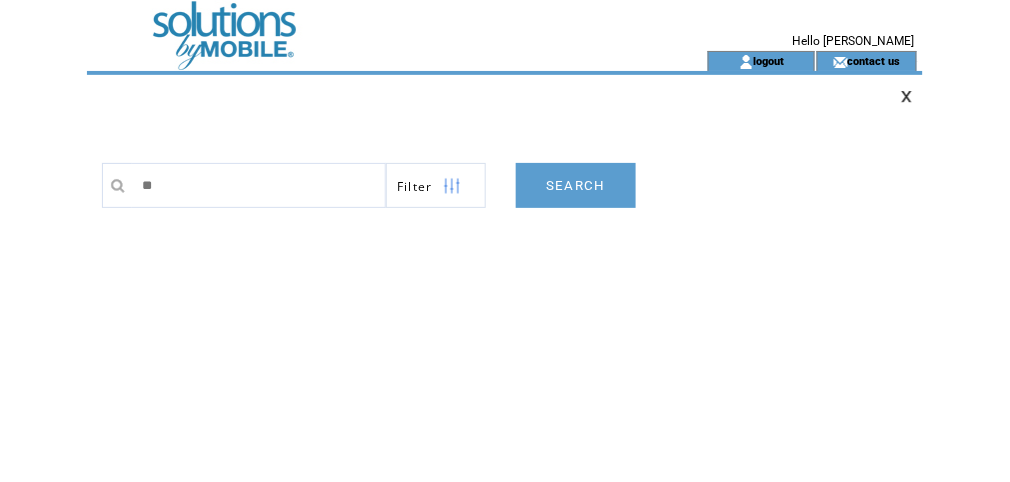 type on "*" 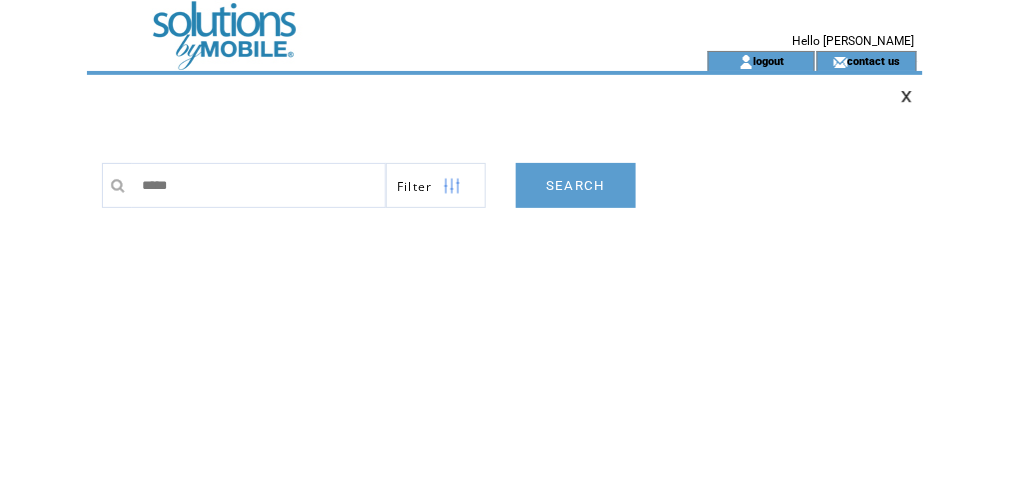 type on "******" 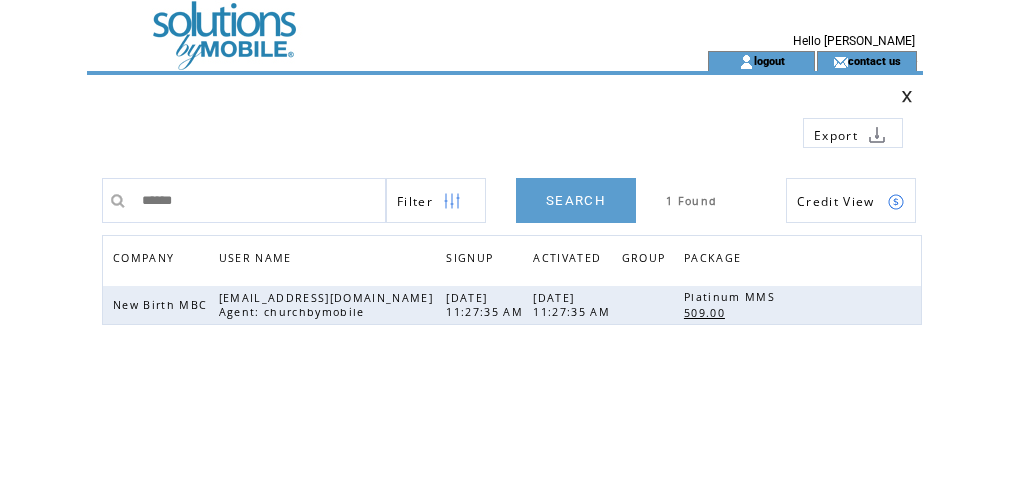 scroll, scrollTop: 0, scrollLeft: 0, axis: both 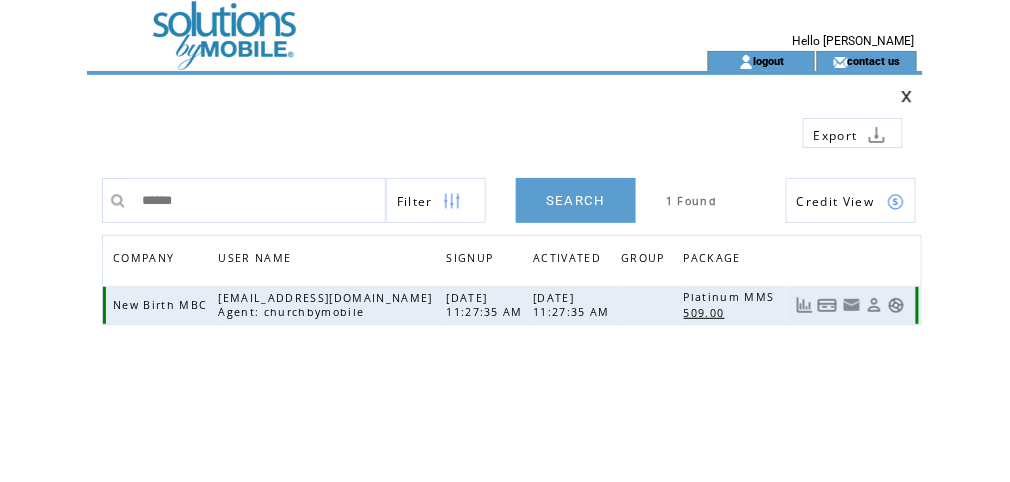 click at bounding box center [896, 305] 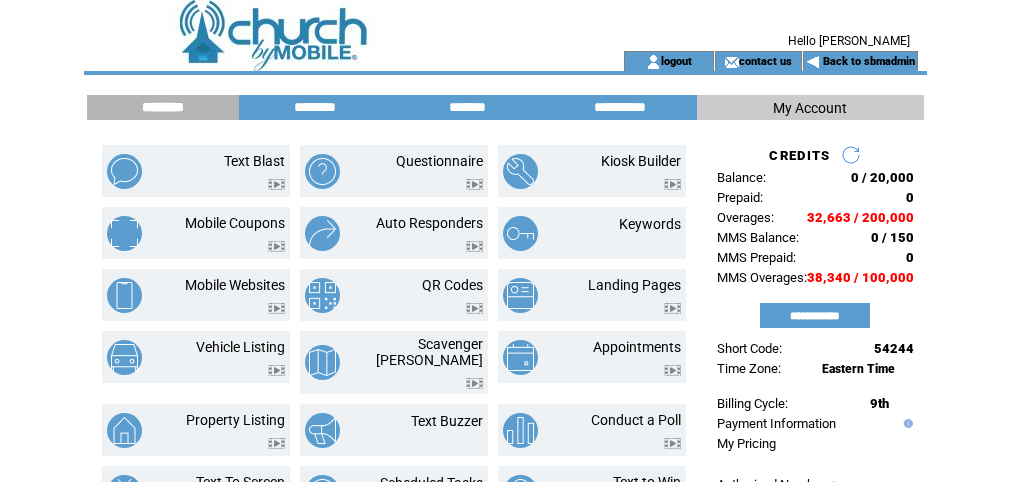 scroll, scrollTop: 0, scrollLeft: 0, axis: both 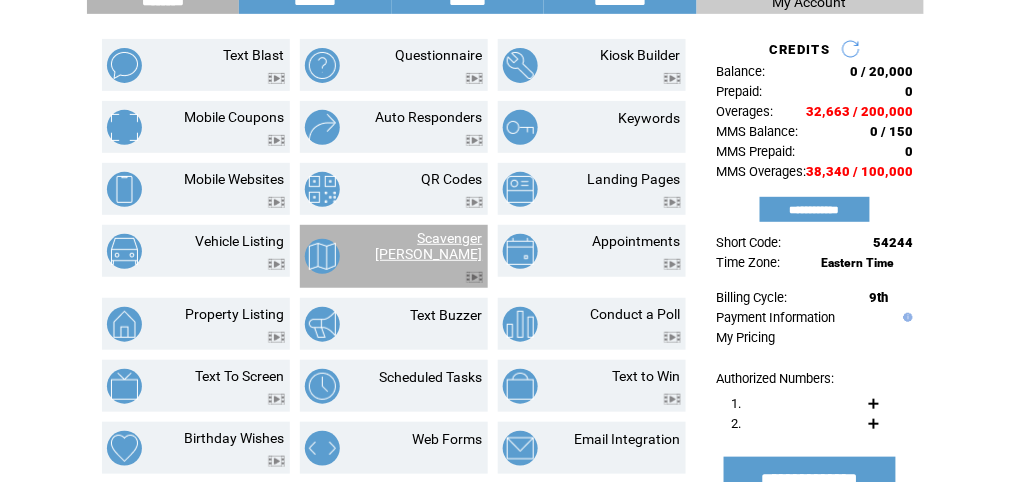 click on "Scavenger Hunt" at bounding box center [429, 246] 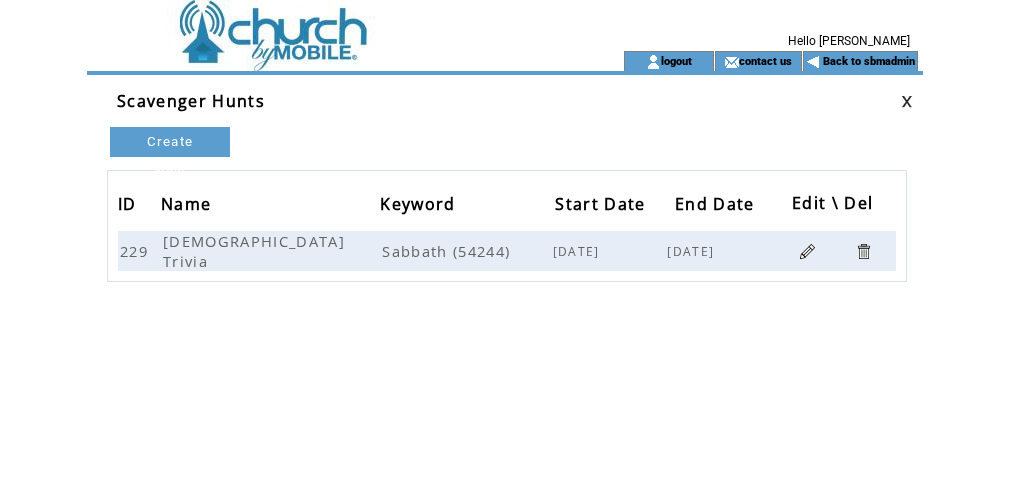 scroll, scrollTop: 0, scrollLeft: 0, axis: both 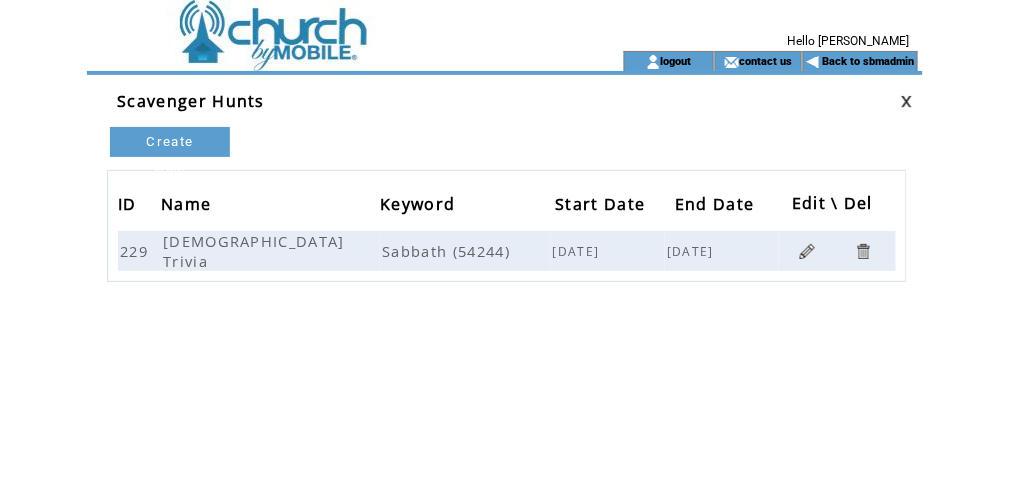 click at bounding box center [807, 251] 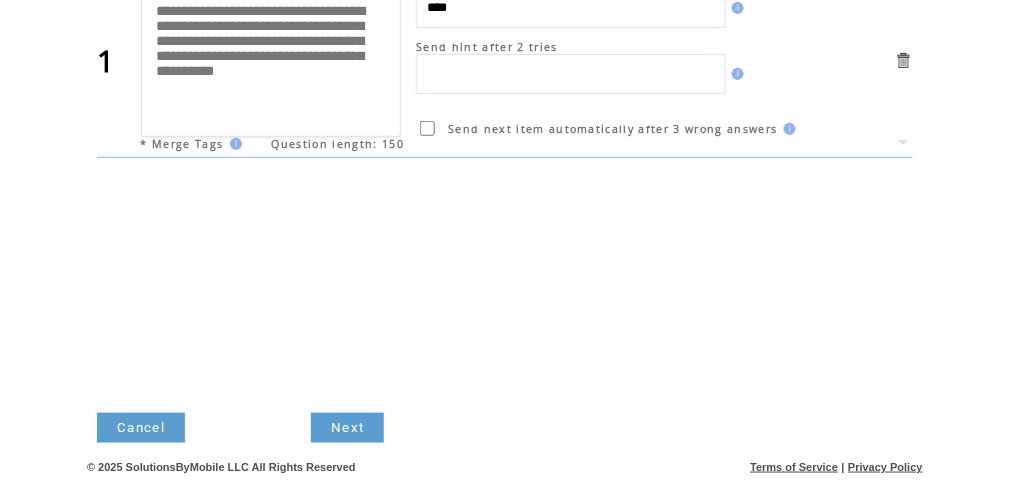 scroll, scrollTop: 211, scrollLeft: 0, axis: vertical 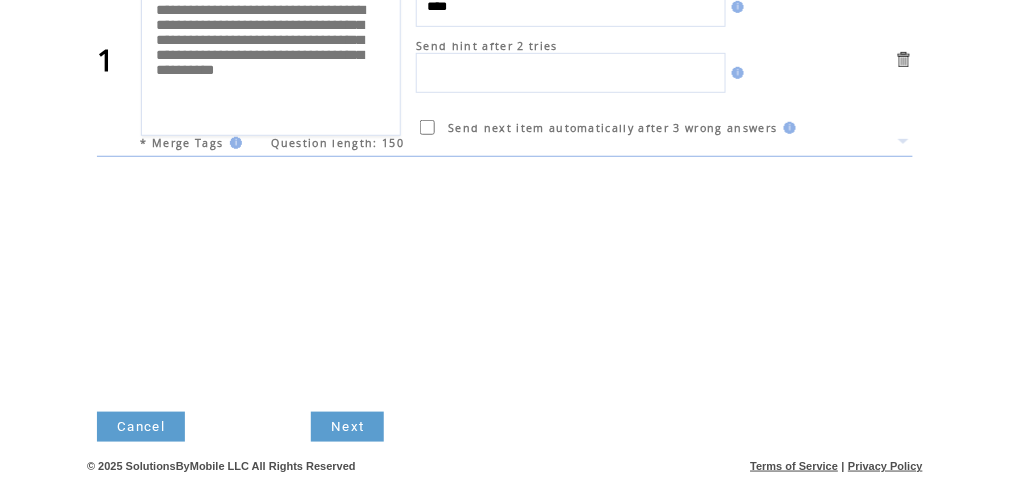 click on "Next" at bounding box center [347, 427] 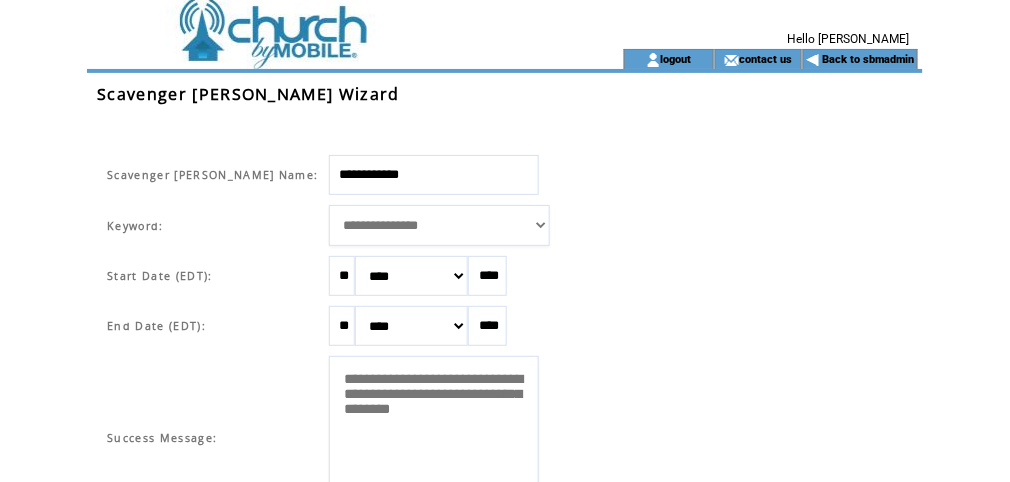 scroll, scrollTop: 0, scrollLeft: 0, axis: both 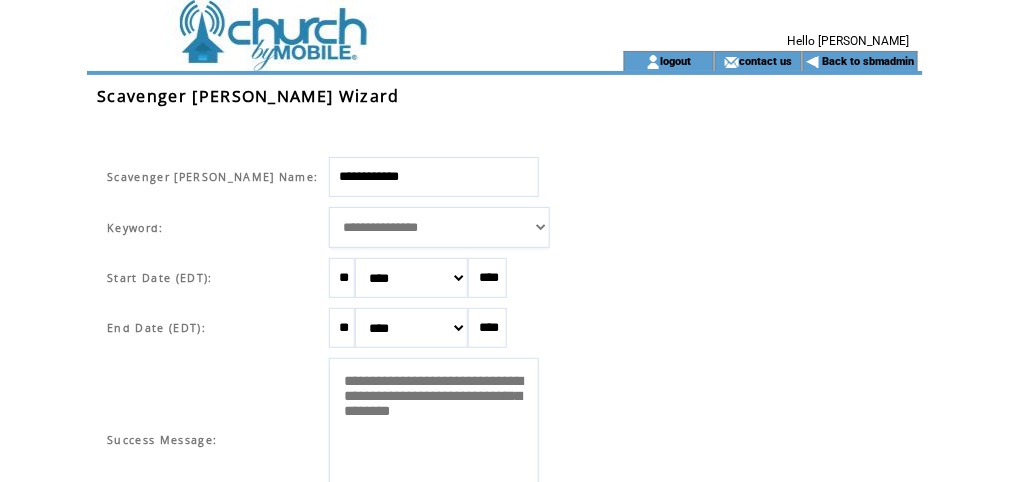 click at bounding box center [327, 25] 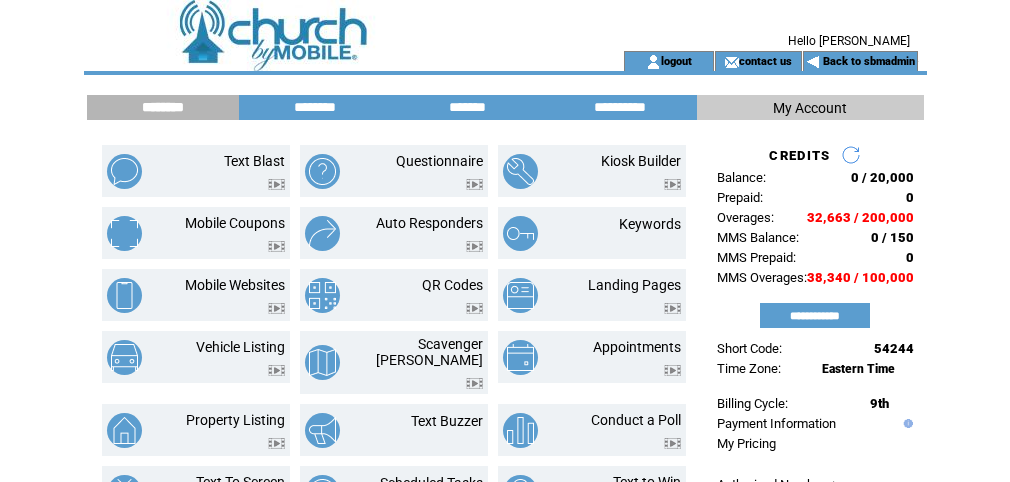 scroll, scrollTop: 0, scrollLeft: 0, axis: both 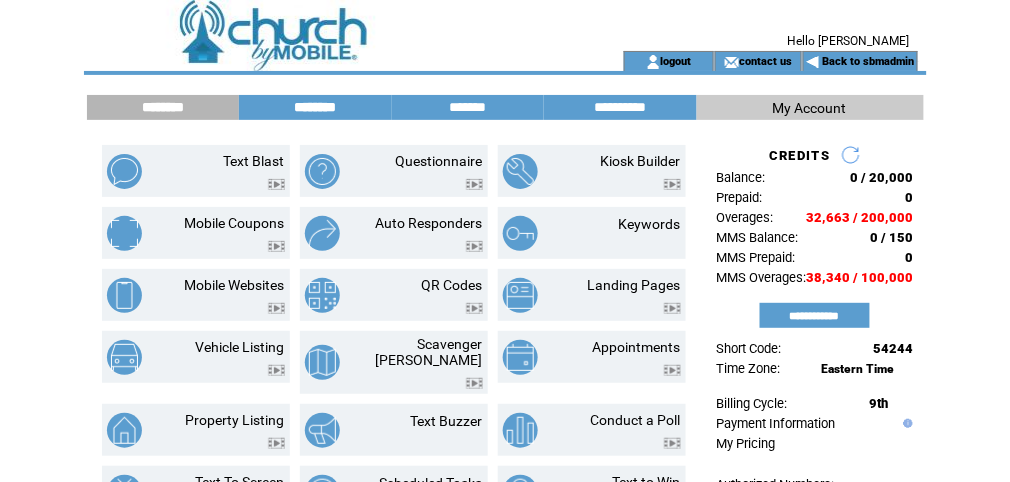 click on "********" at bounding box center [315, 107] 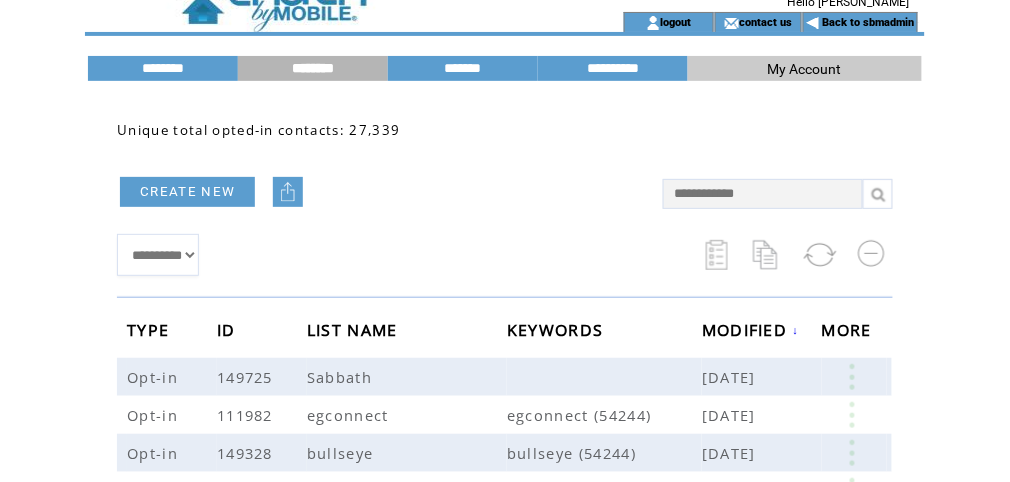 scroll, scrollTop: 0, scrollLeft: 0, axis: both 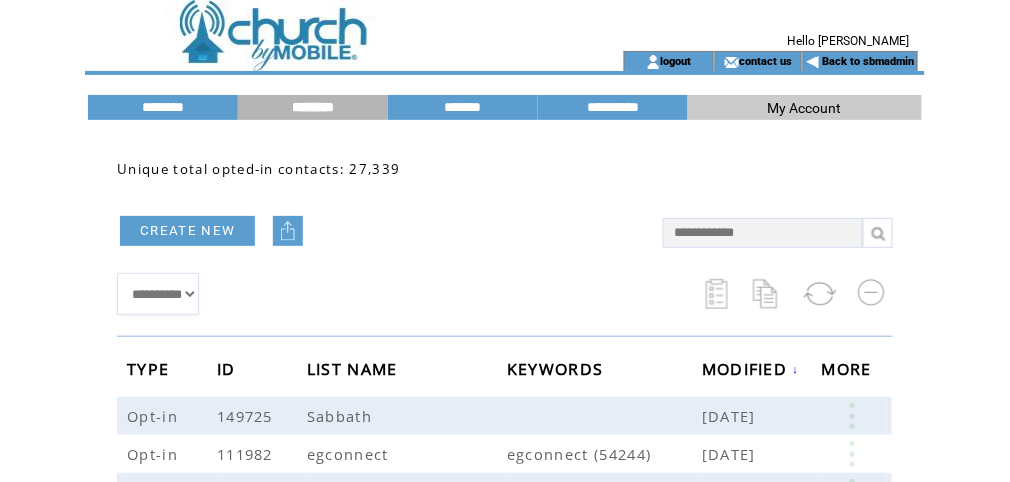 click at bounding box center (327, 25) 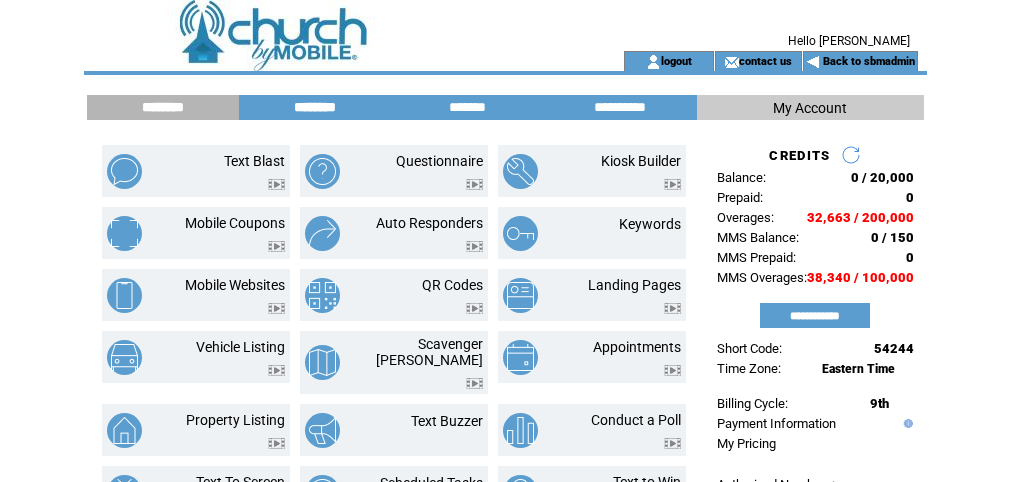 scroll, scrollTop: 0, scrollLeft: 0, axis: both 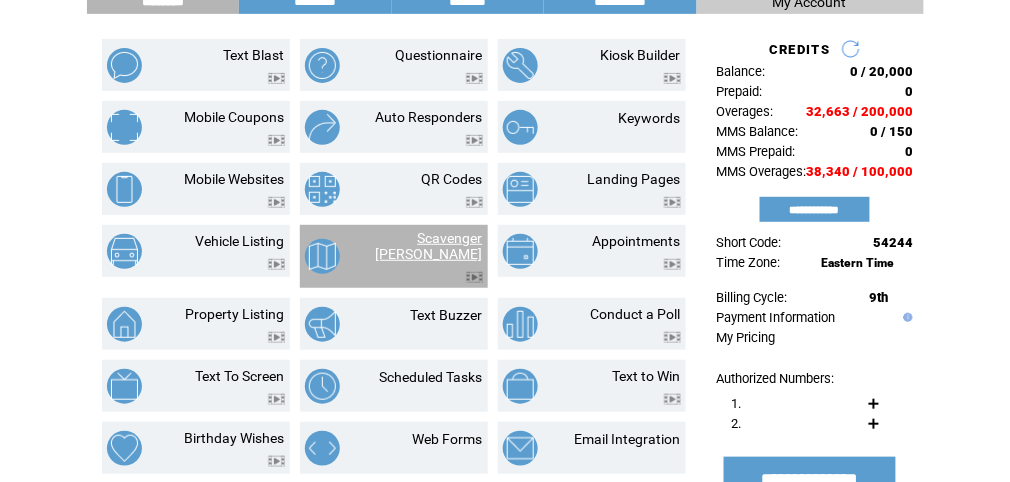 click on "Scavenger [PERSON_NAME]" at bounding box center (429, 246) 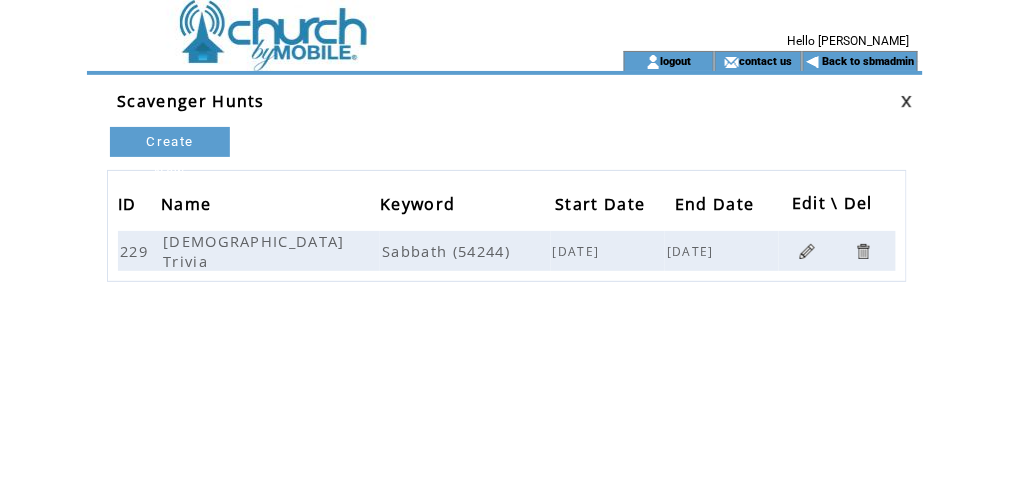 scroll, scrollTop: 0, scrollLeft: 0, axis: both 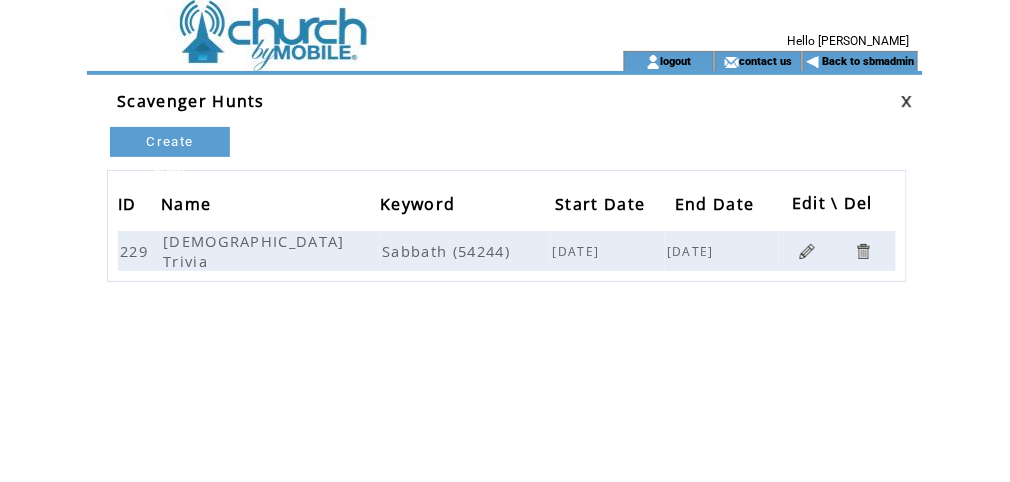 click on "Create New" at bounding box center (170, 142) 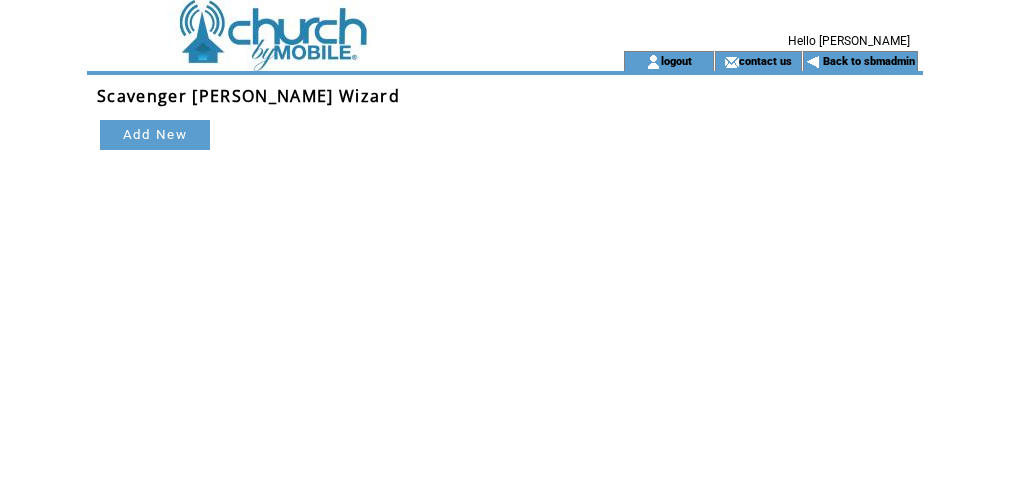 scroll, scrollTop: 0, scrollLeft: 0, axis: both 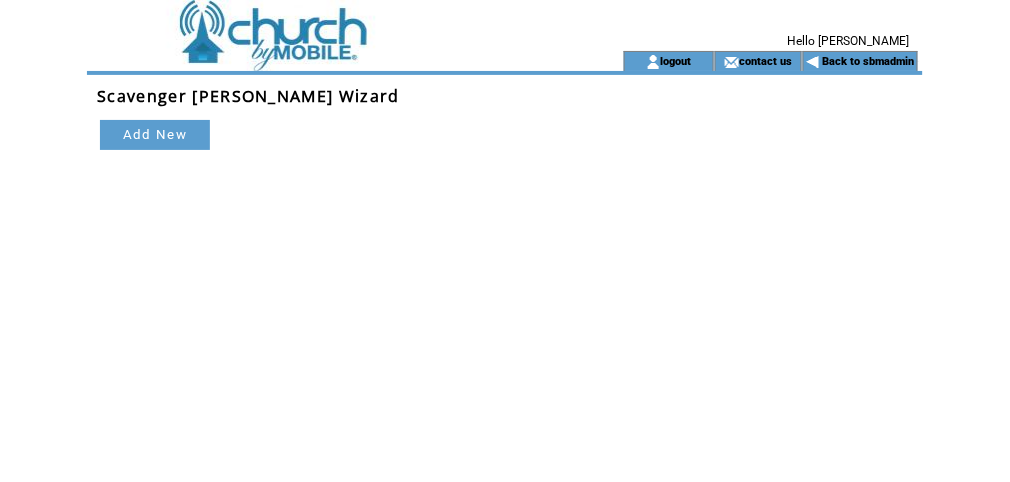 click on "Add New Step" at bounding box center (155, 135) 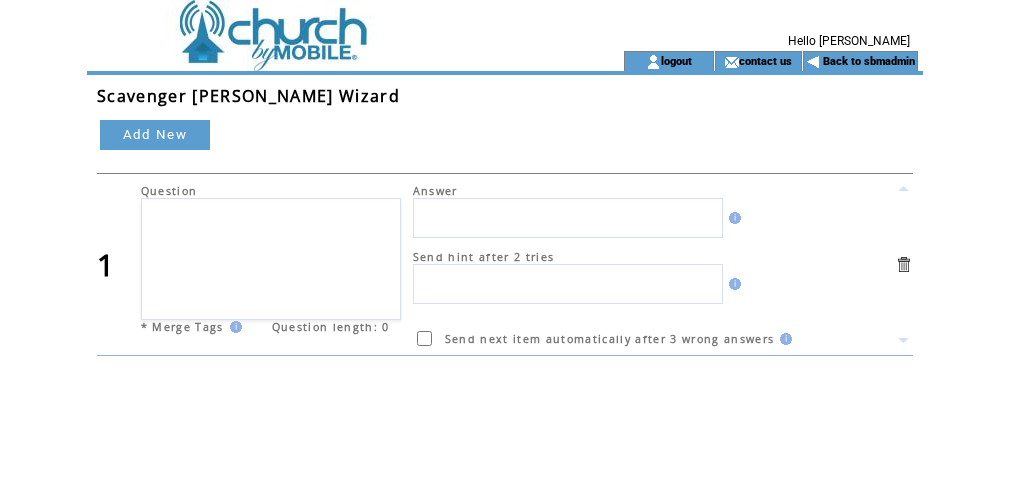 scroll, scrollTop: 0, scrollLeft: 0, axis: both 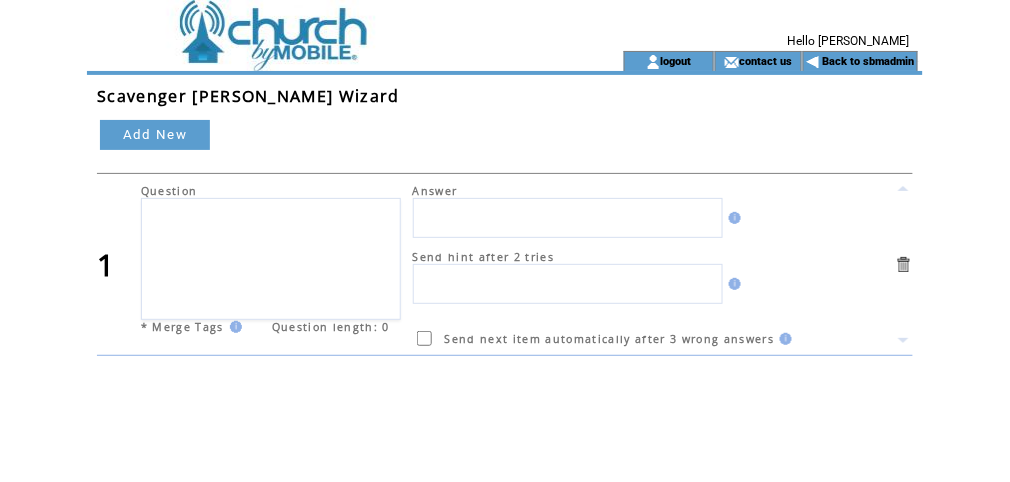 click at bounding box center (327, 25) 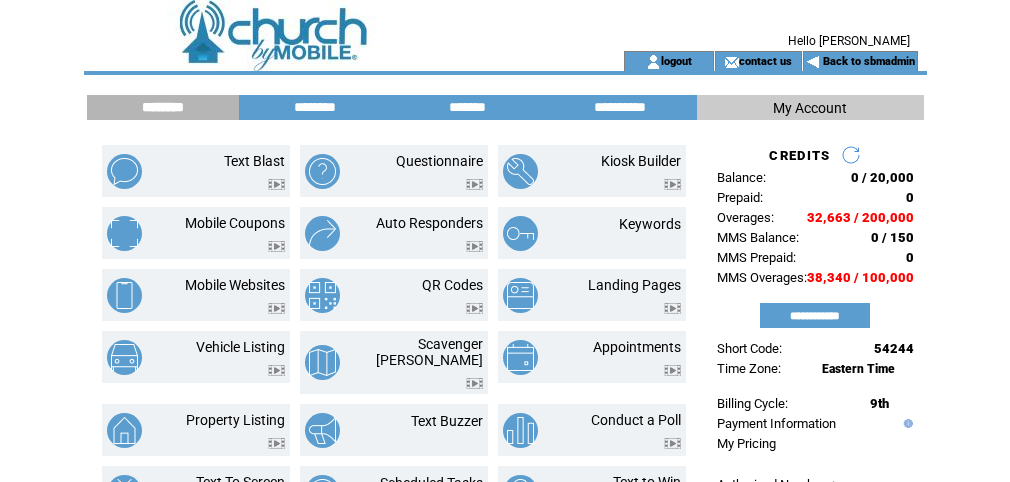 scroll, scrollTop: 0, scrollLeft: 0, axis: both 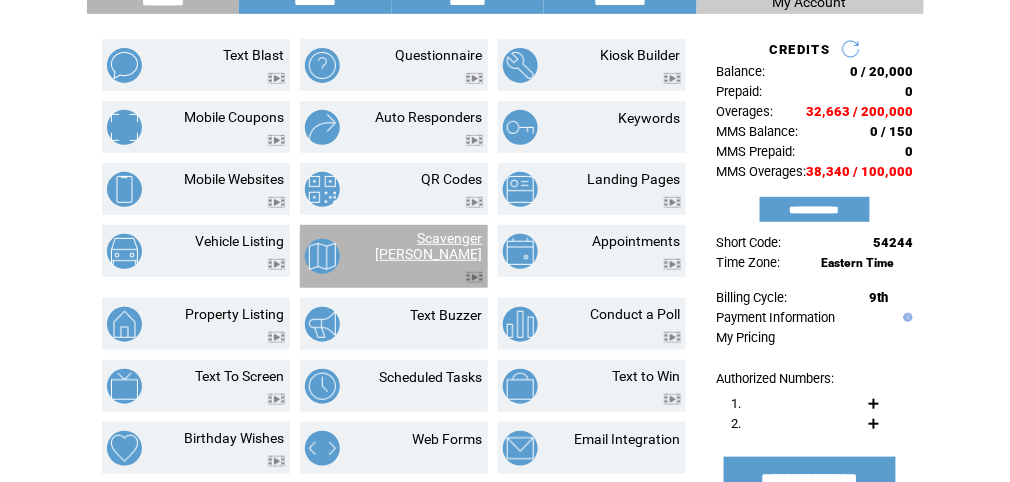 click on "Scavenger Hunt" at bounding box center (429, 246) 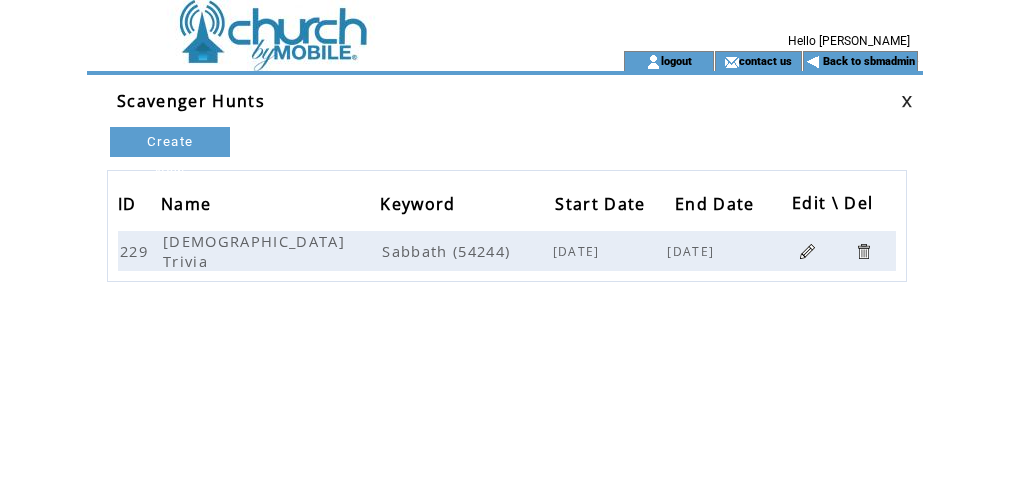 scroll, scrollTop: 0, scrollLeft: 0, axis: both 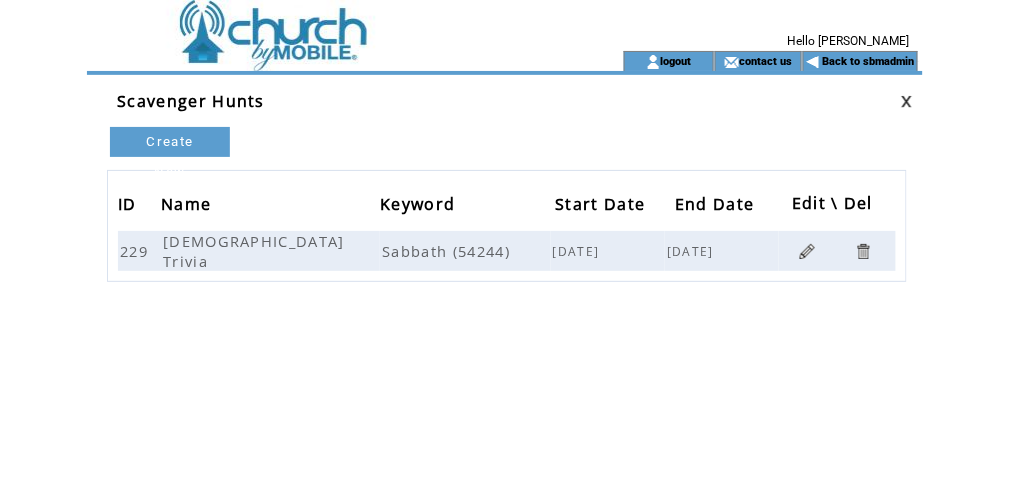 click at bounding box center [813, 251] 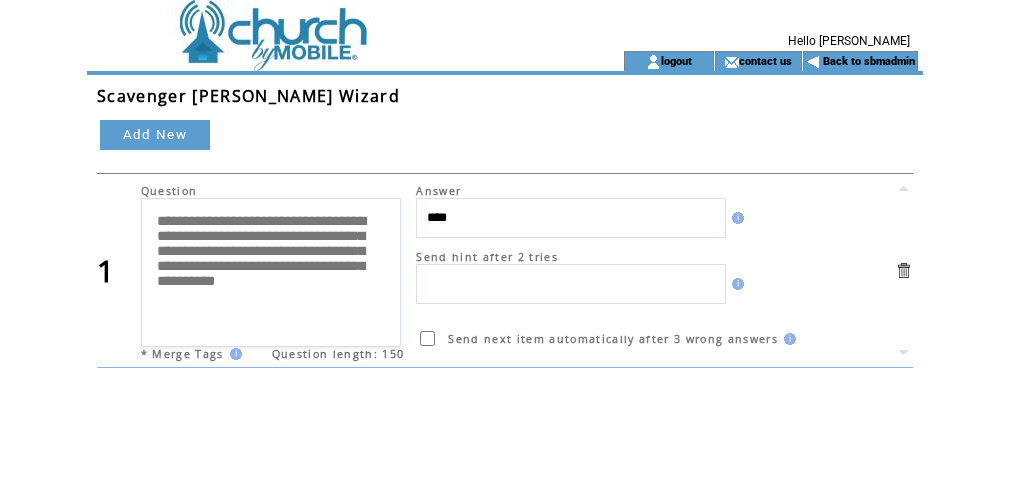 scroll, scrollTop: 0, scrollLeft: 0, axis: both 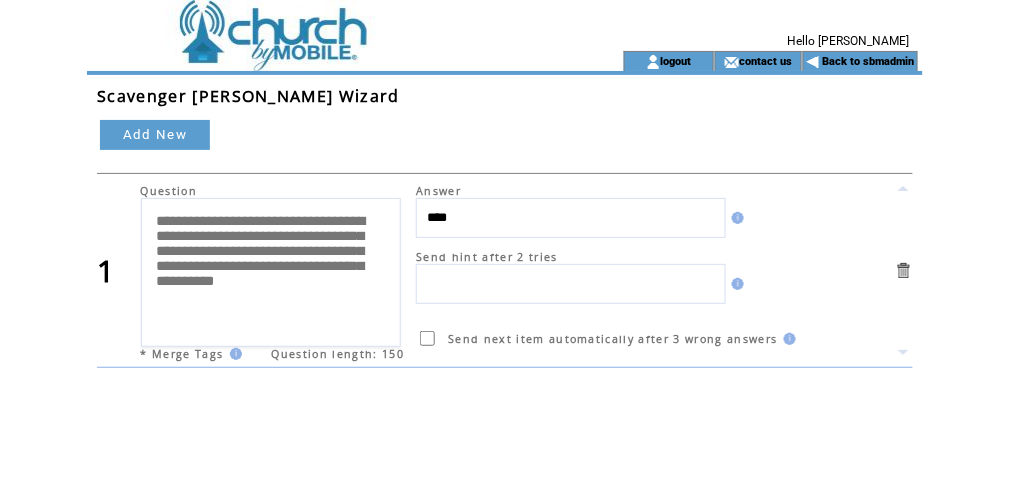 drag, startPoint x: 157, startPoint y: 219, endPoint x: 408, endPoint y: 339, distance: 278.21036 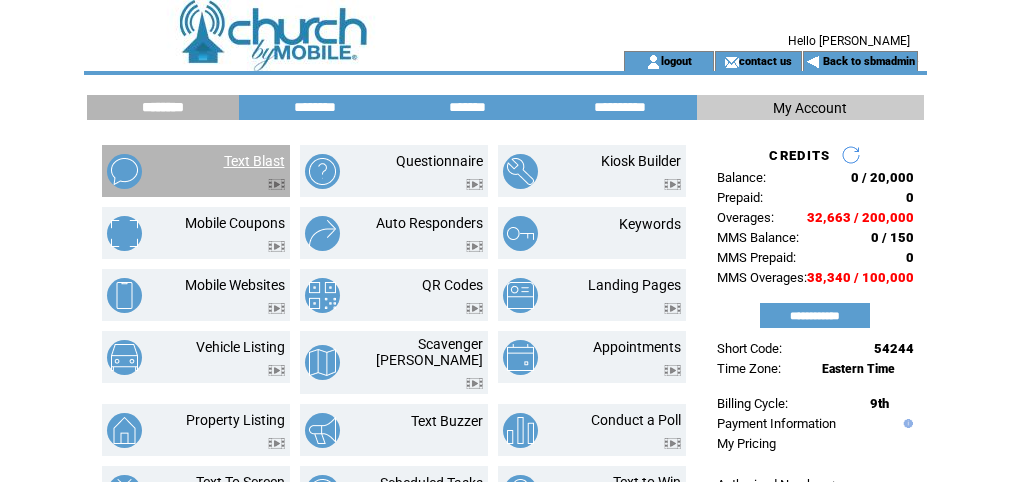 scroll, scrollTop: 0, scrollLeft: 0, axis: both 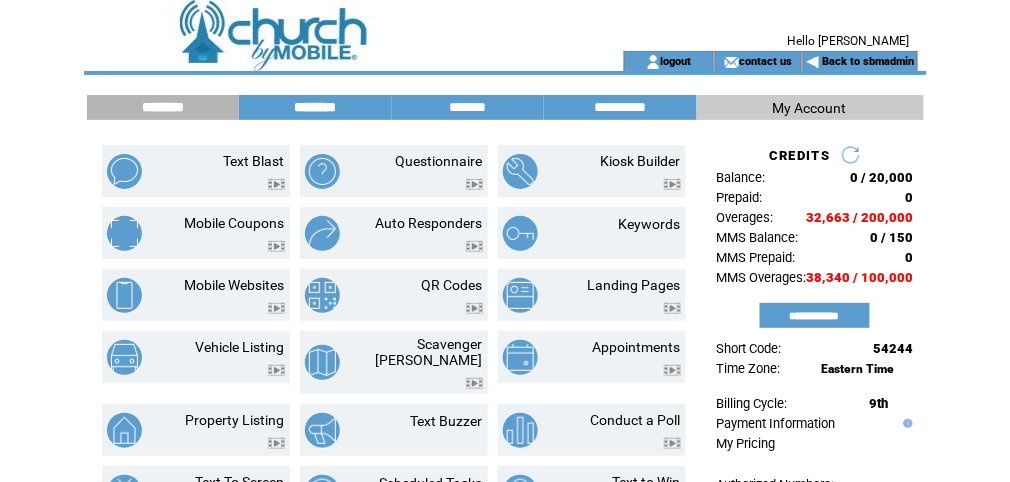 click on "********" at bounding box center [315, 107] 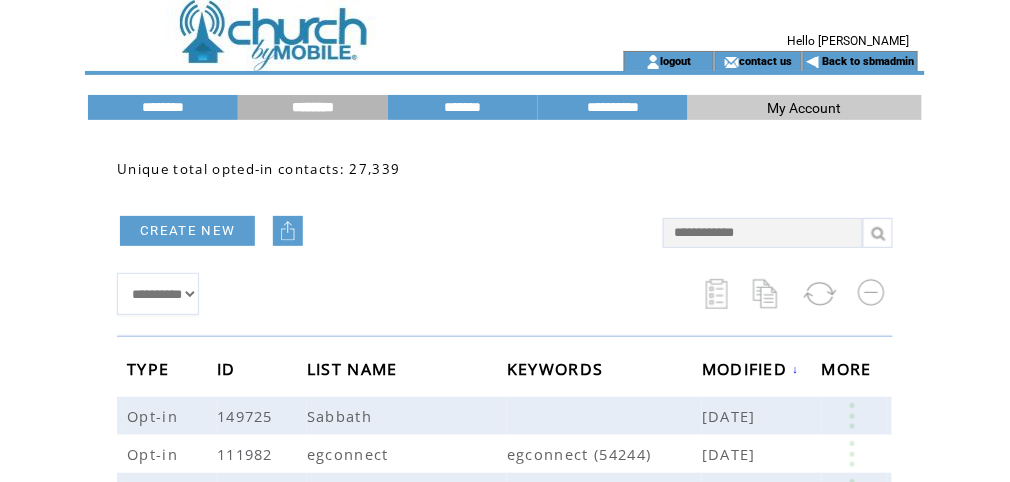 click at bounding box center (327, 25) 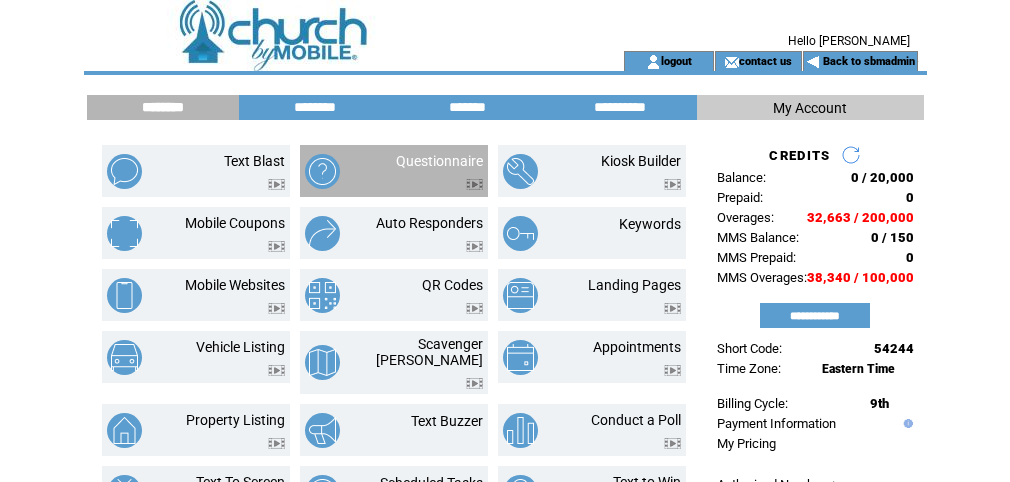 scroll, scrollTop: 0, scrollLeft: 0, axis: both 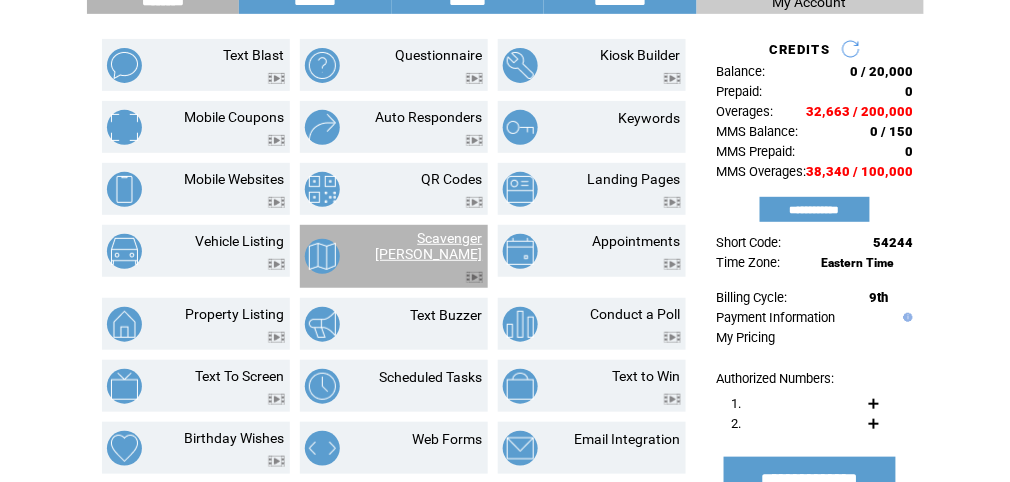 click on "Scavenger Hunt" at bounding box center (429, 246) 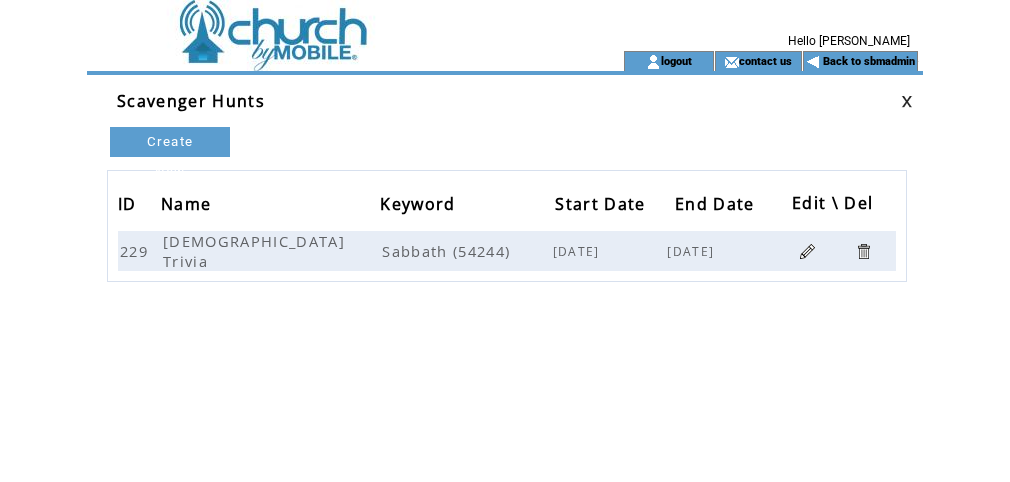 scroll, scrollTop: 0, scrollLeft: 0, axis: both 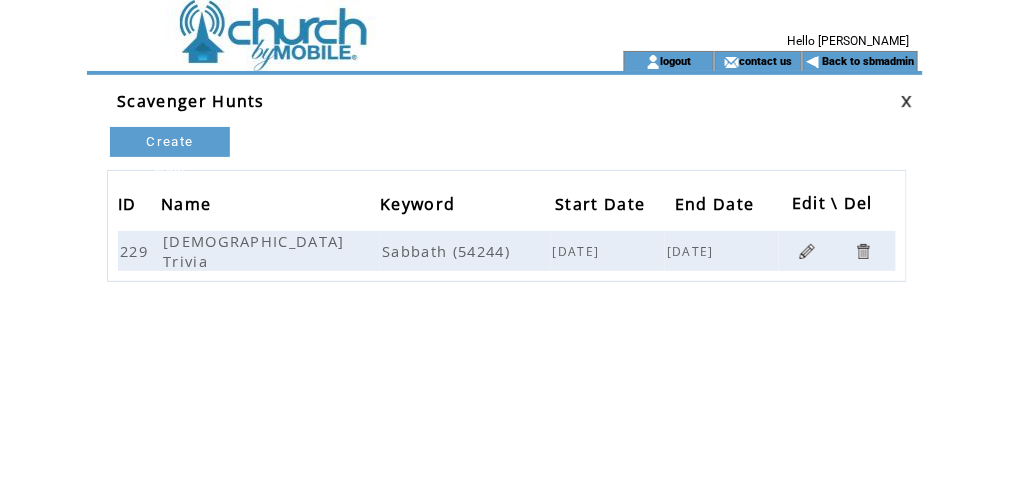 click on "Create New" at bounding box center (170, 142) 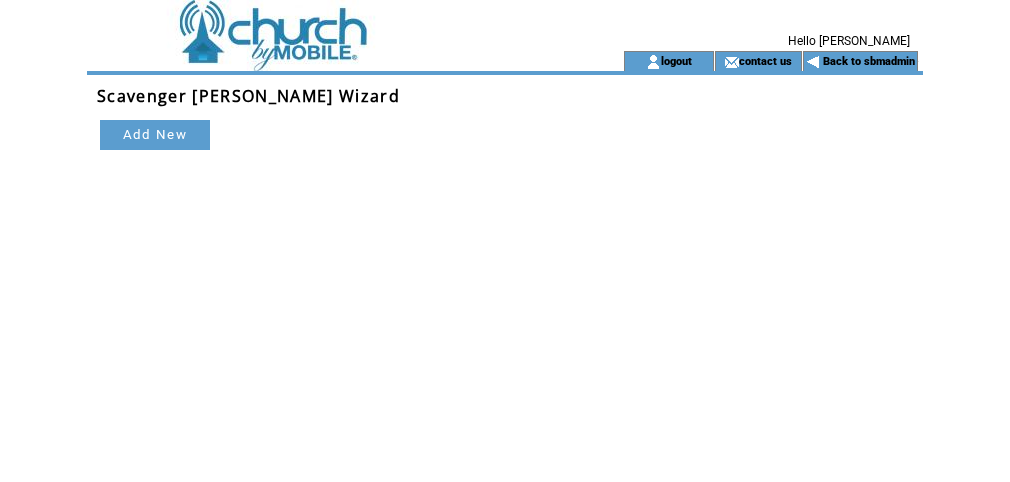 scroll, scrollTop: 0, scrollLeft: 0, axis: both 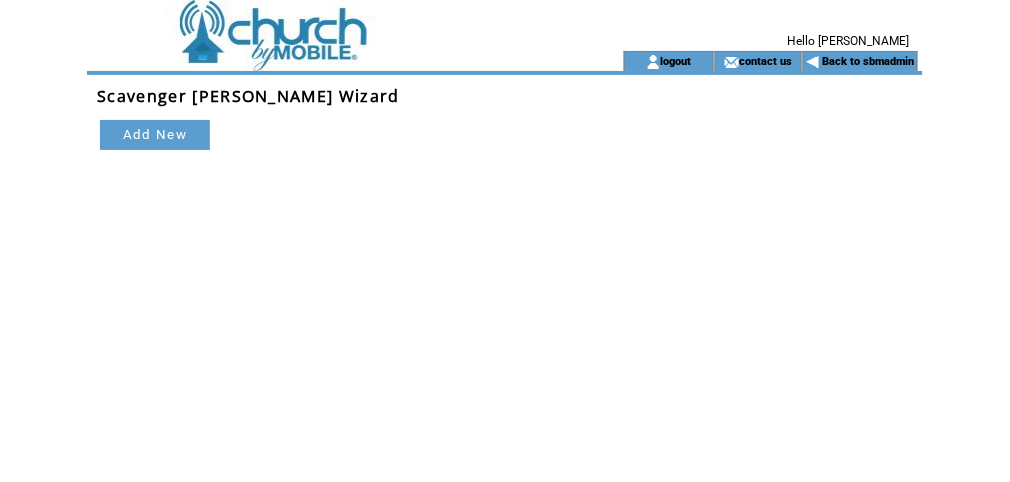 click on "Add New Step" at bounding box center (155, 135) 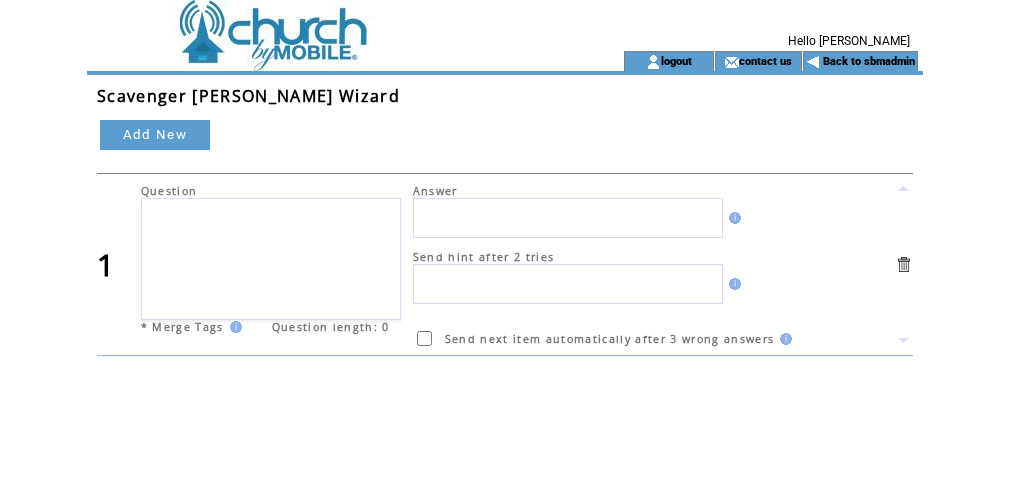 scroll, scrollTop: 0, scrollLeft: 0, axis: both 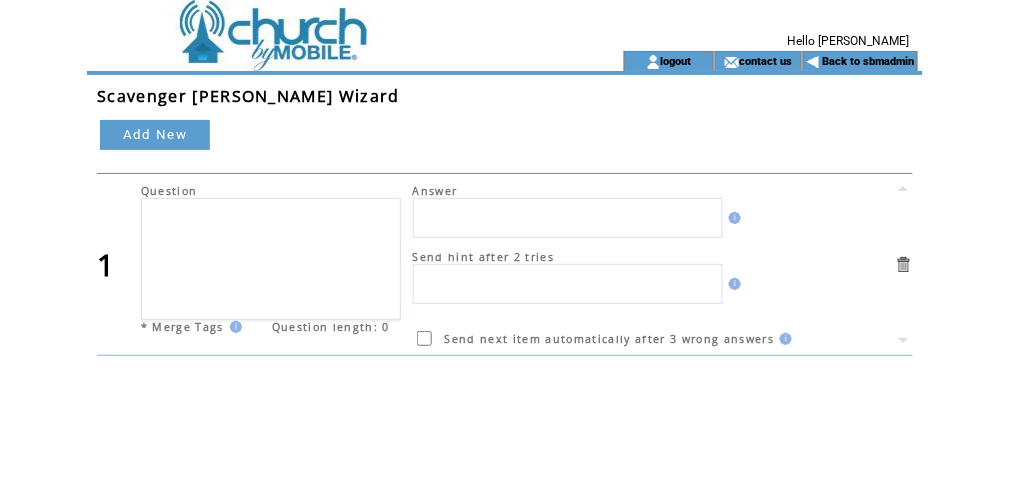 click at bounding box center [271, 259] 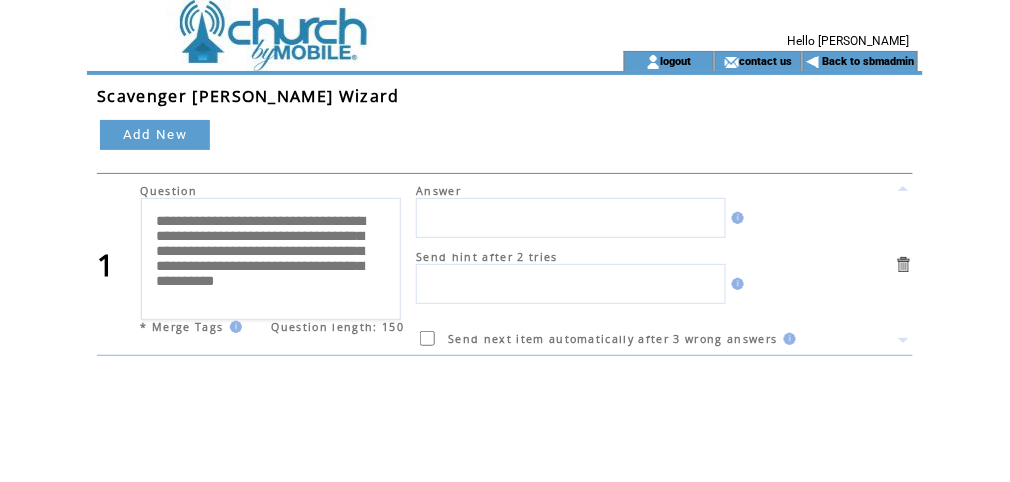 type on "**********" 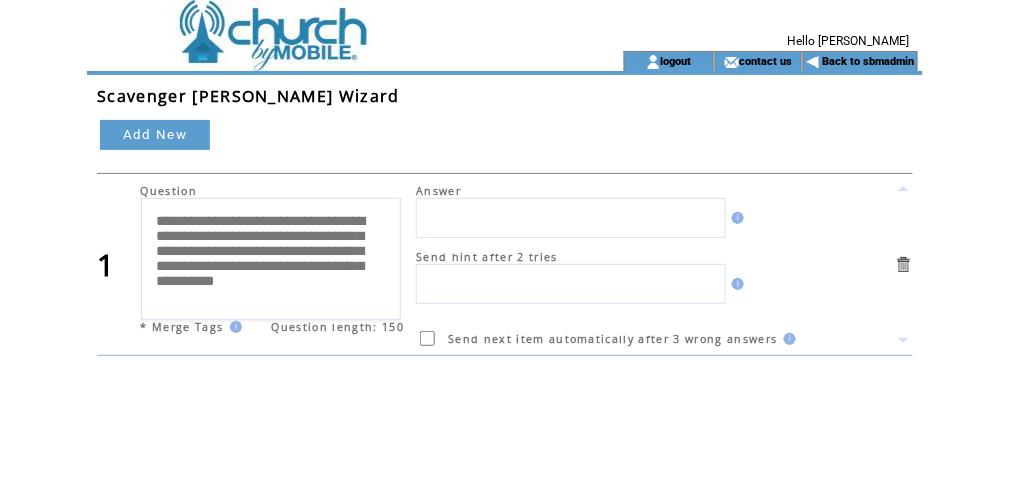 click at bounding box center (571, 218) 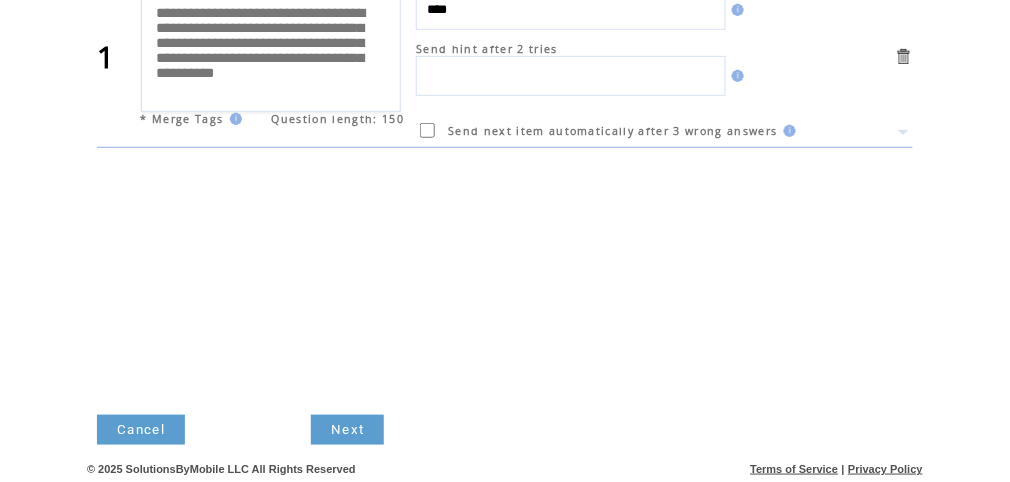 scroll, scrollTop: 211, scrollLeft: 0, axis: vertical 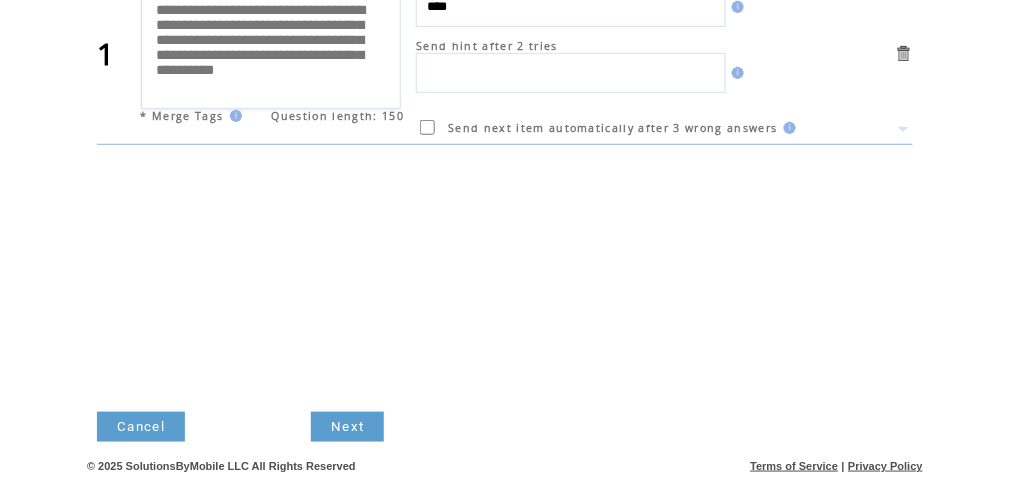 type on "****" 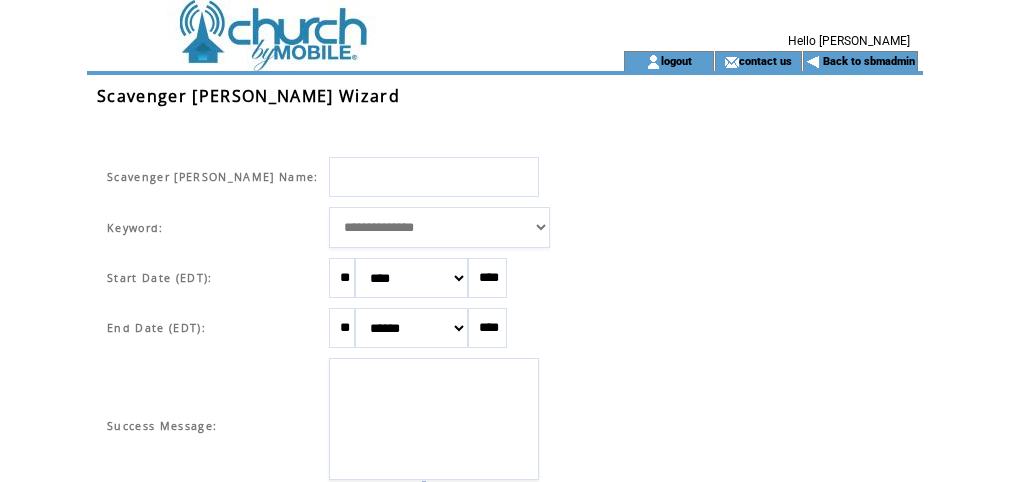 scroll, scrollTop: 0, scrollLeft: 0, axis: both 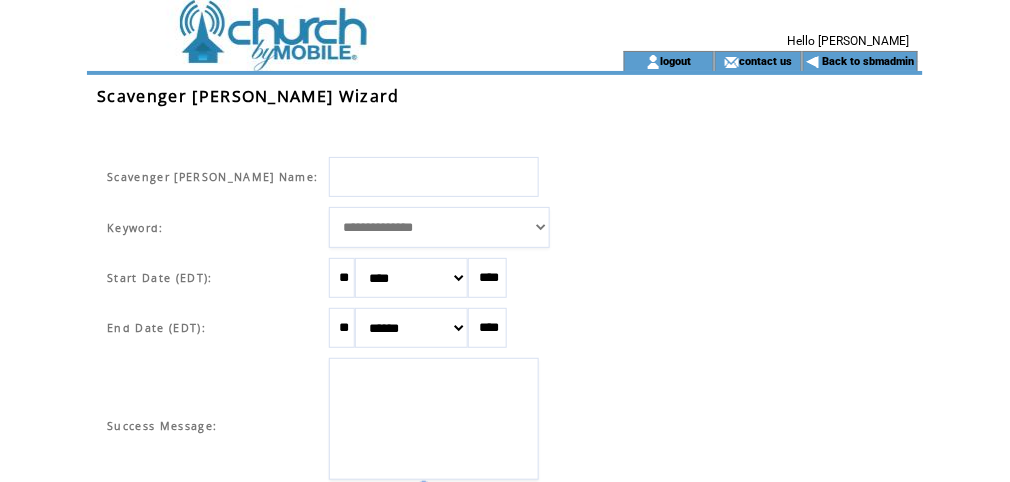 click at bounding box center (434, 177) 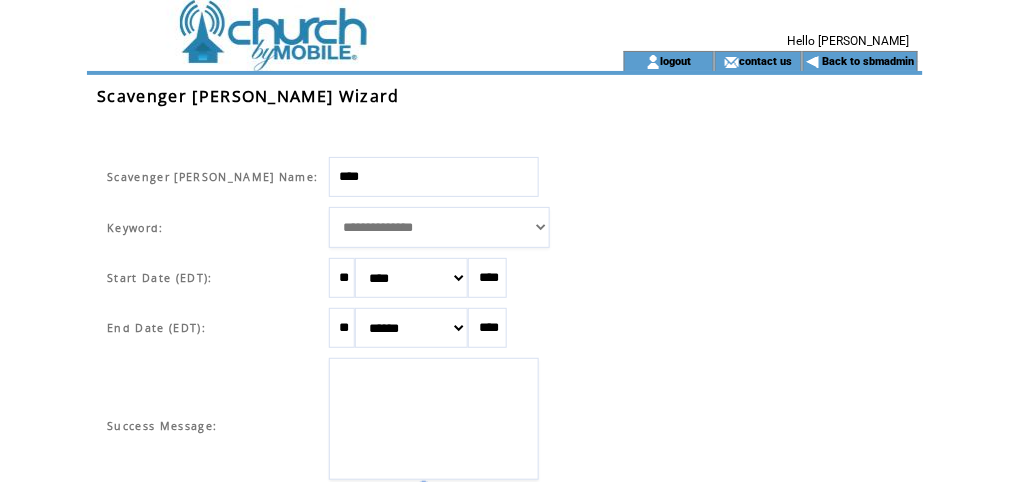 type on "****" 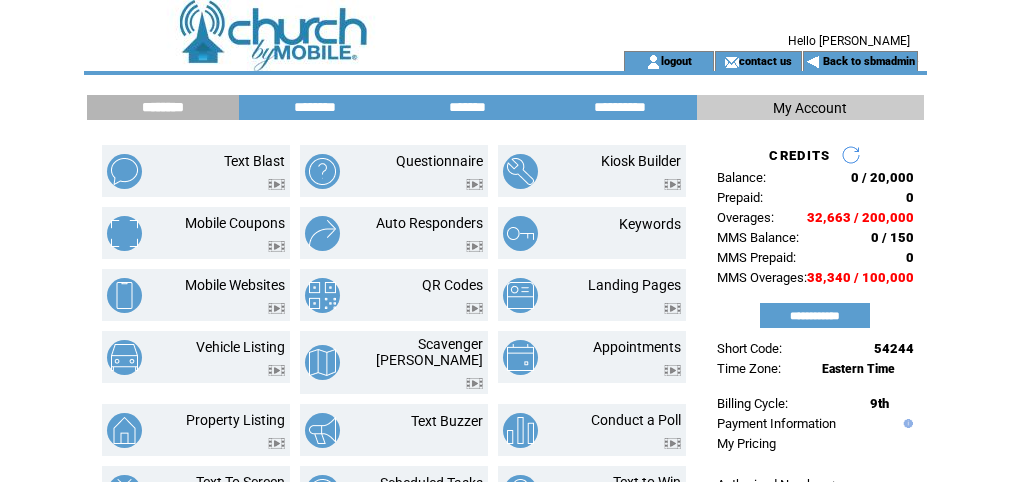 scroll, scrollTop: 0, scrollLeft: 0, axis: both 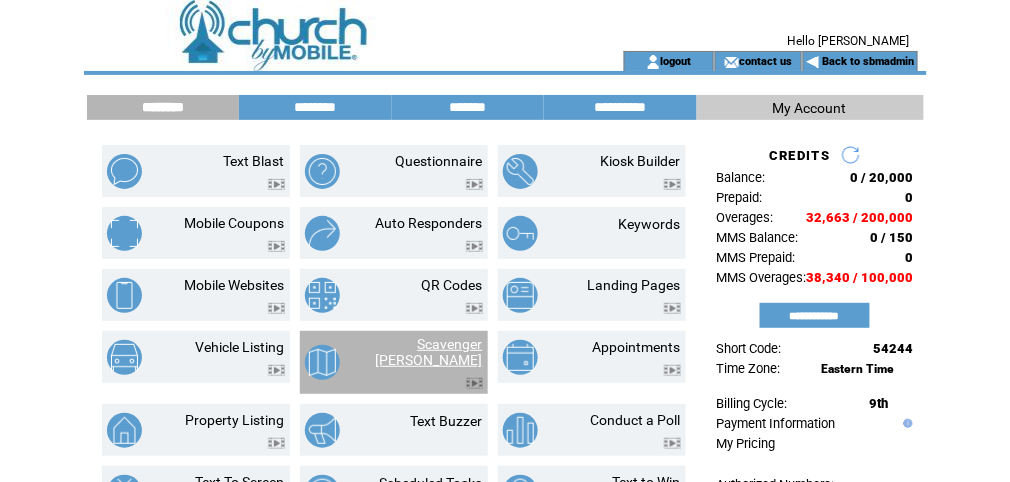 click on "Scavenger Hunt" at bounding box center [429, 352] 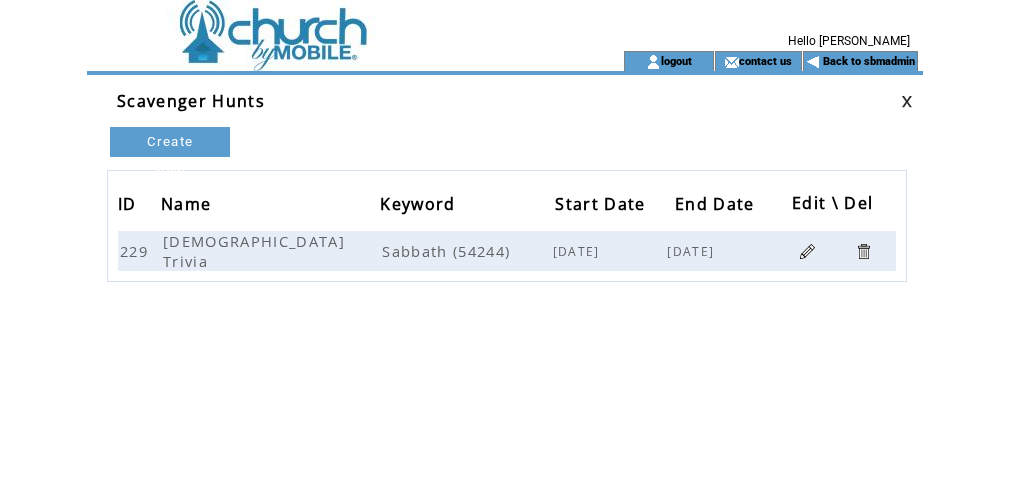 scroll, scrollTop: 0, scrollLeft: 0, axis: both 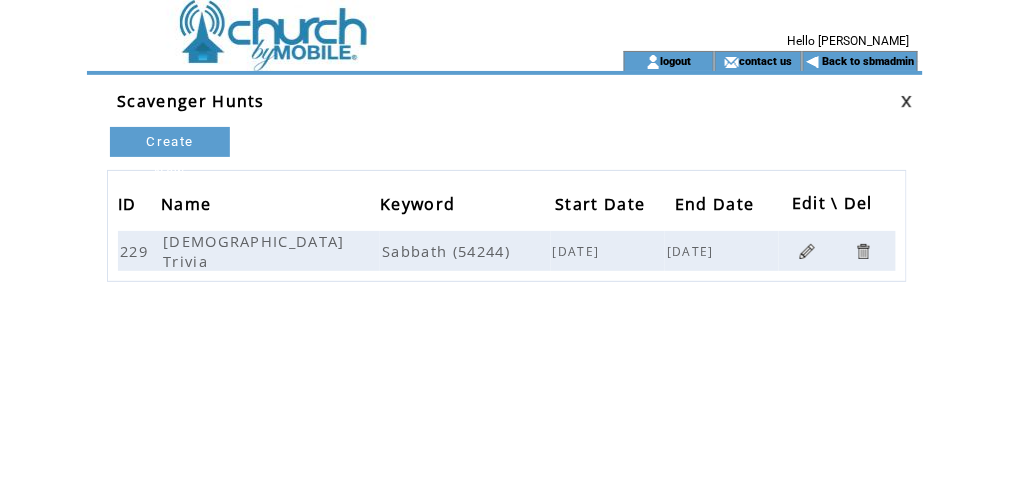 click at bounding box center [327, 25] 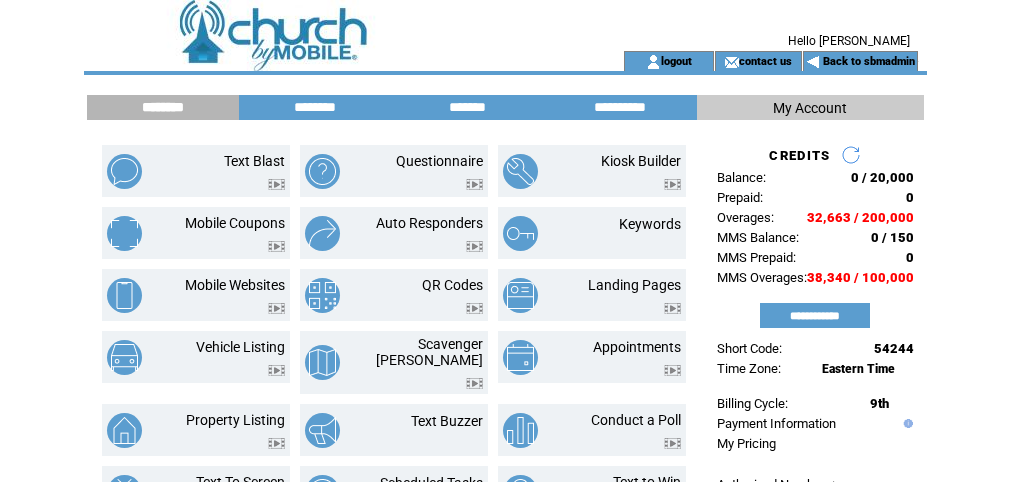 scroll, scrollTop: 0, scrollLeft: 0, axis: both 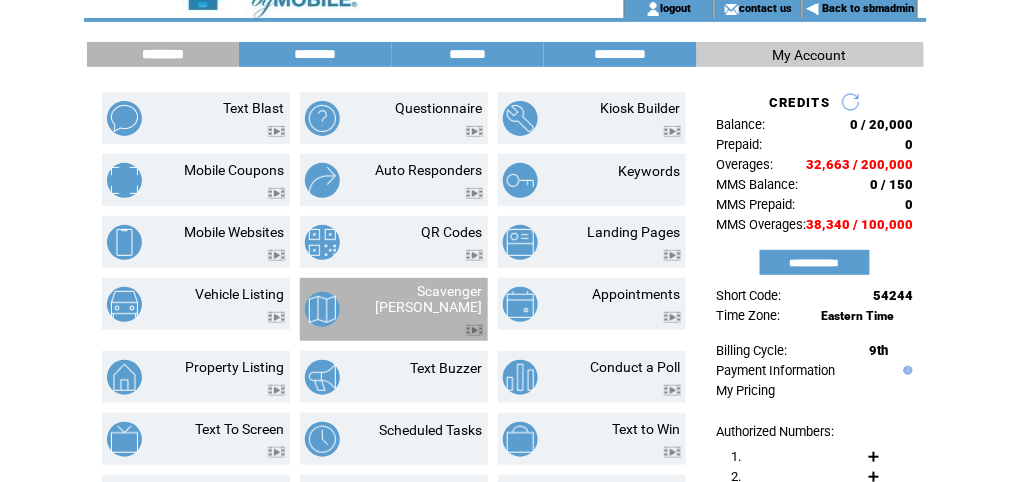 click at bounding box center (474, 330) 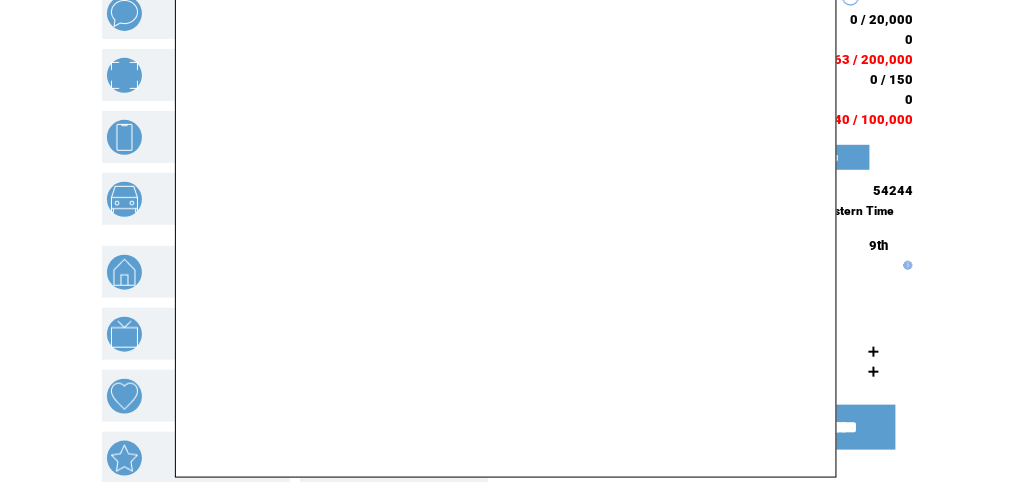 scroll, scrollTop: 160, scrollLeft: 0, axis: vertical 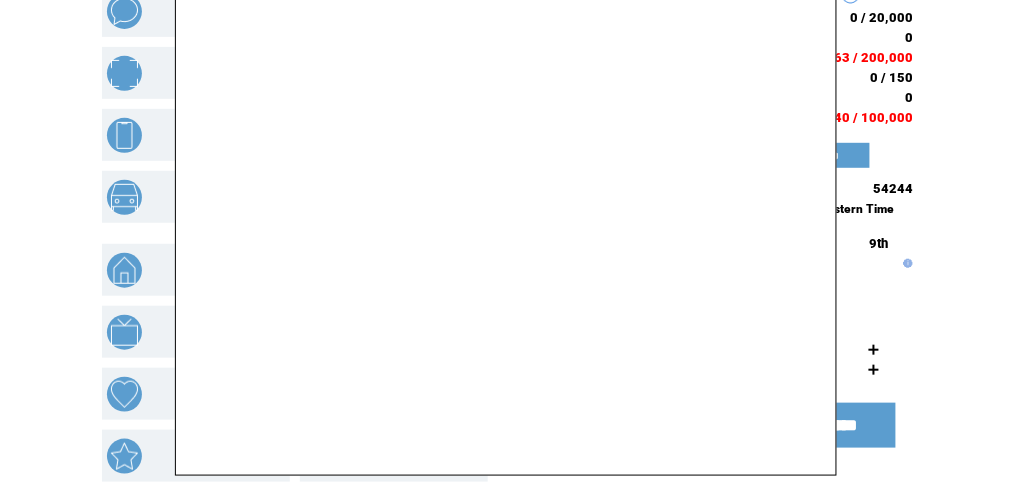 click on "**********" 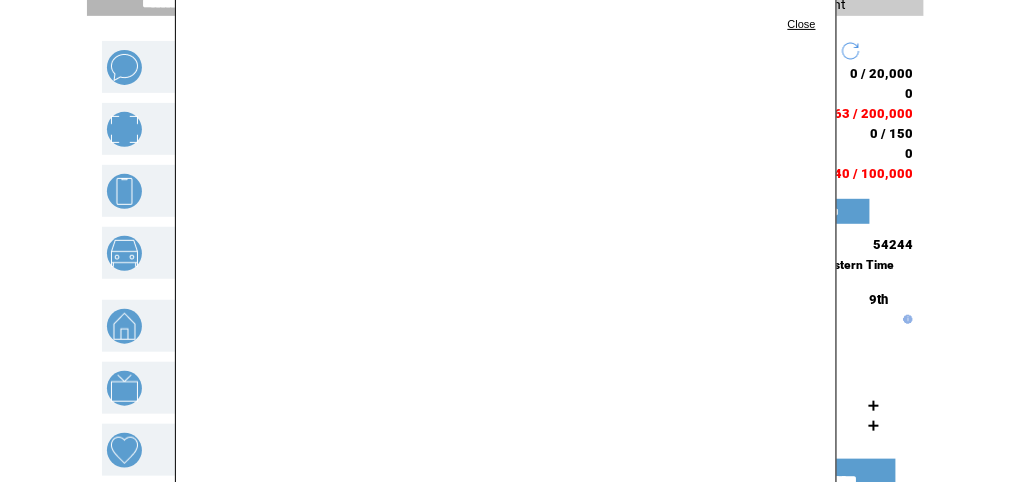 scroll, scrollTop: 0, scrollLeft: 0, axis: both 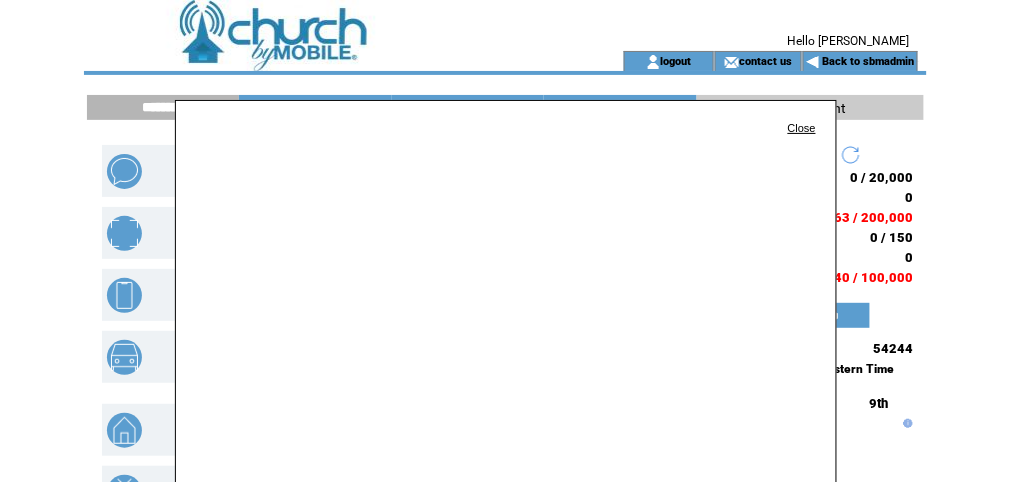 click on "Close" at bounding box center [802, 128] 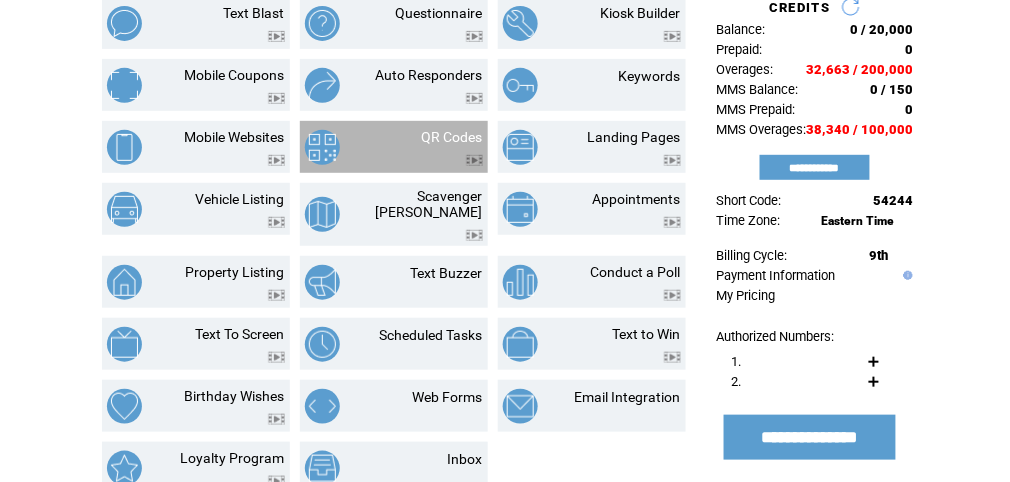 scroll, scrollTop: 160, scrollLeft: 0, axis: vertical 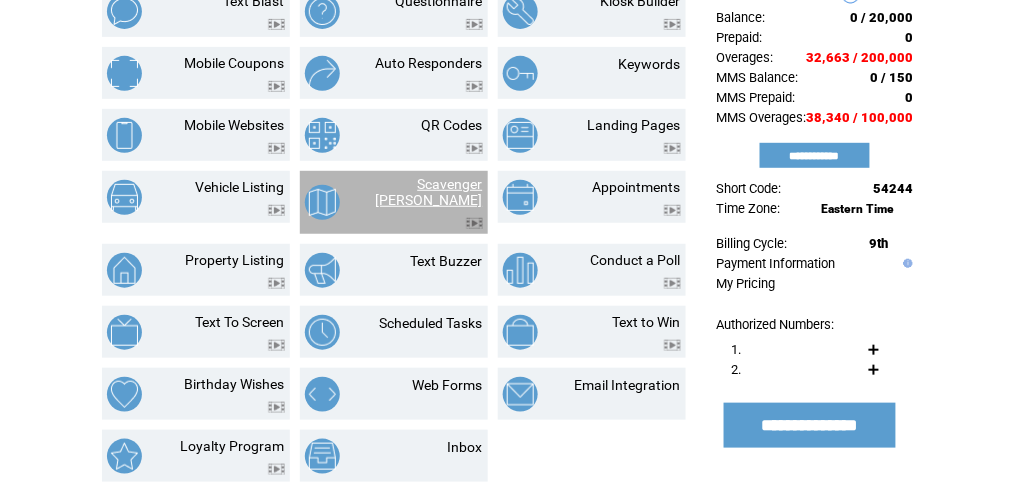 click on "Scavenger Hunt" at bounding box center [429, 192] 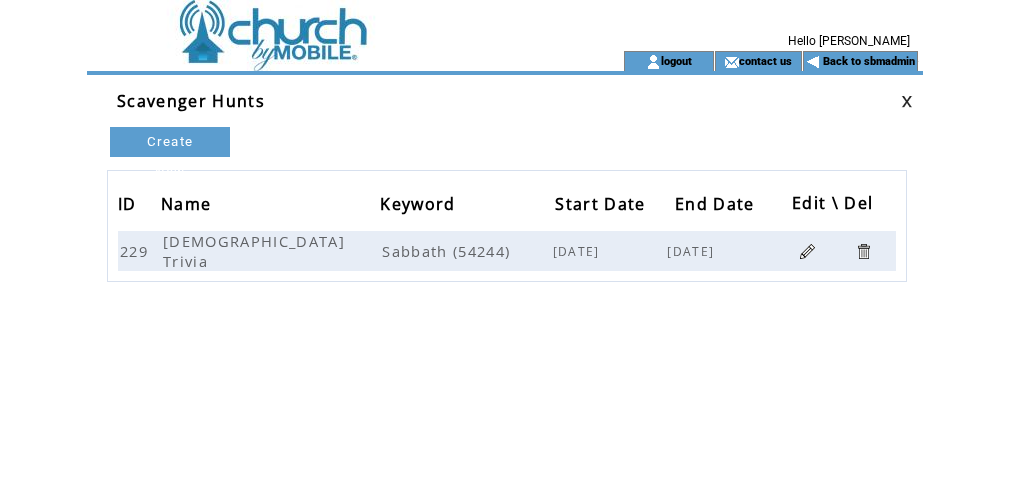 scroll, scrollTop: 0, scrollLeft: 0, axis: both 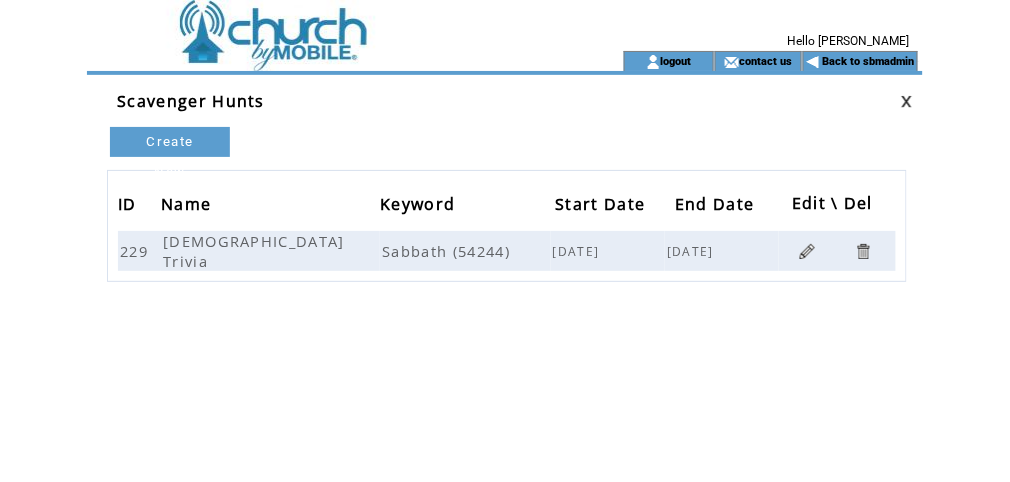 click at bounding box center (807, 251) 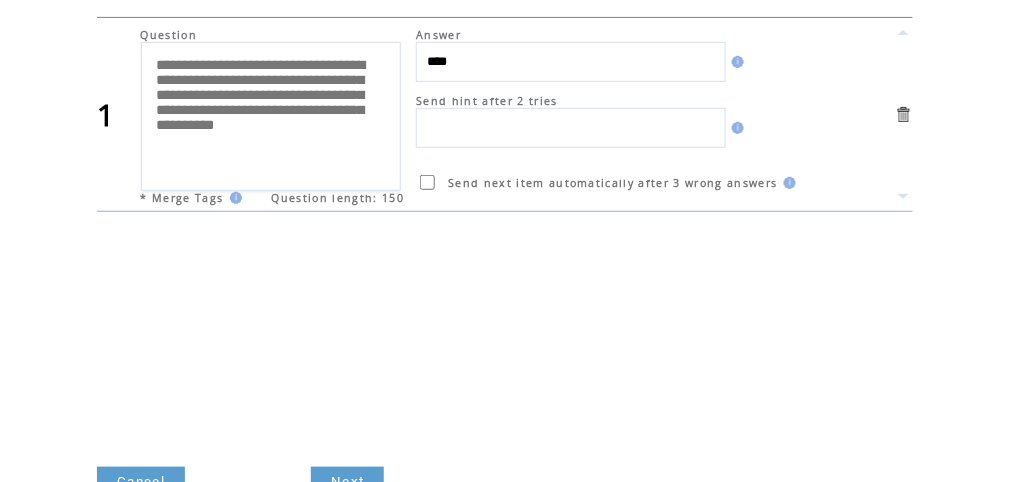 scroll, scrollTop: 211, scrollLeft: 0, axis: vertical 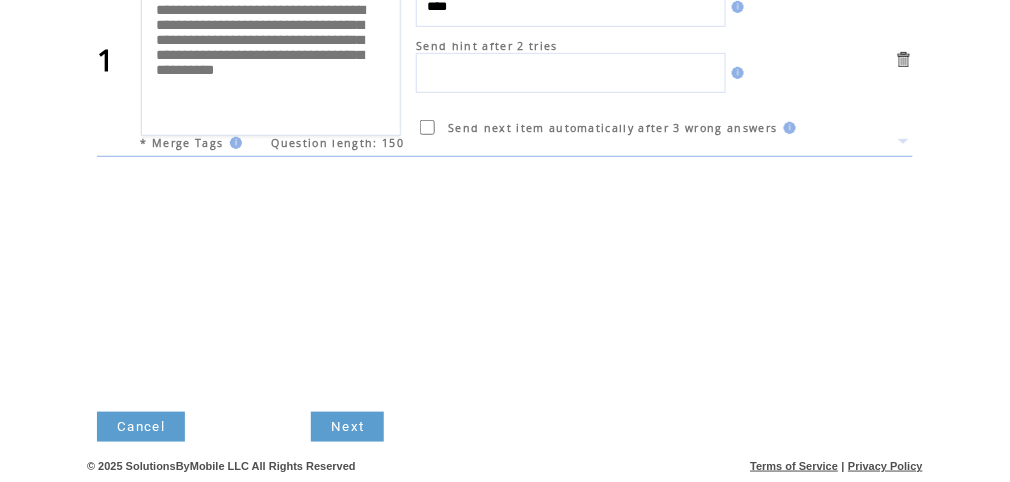 click on "Next" at bounding box center (347, 427) 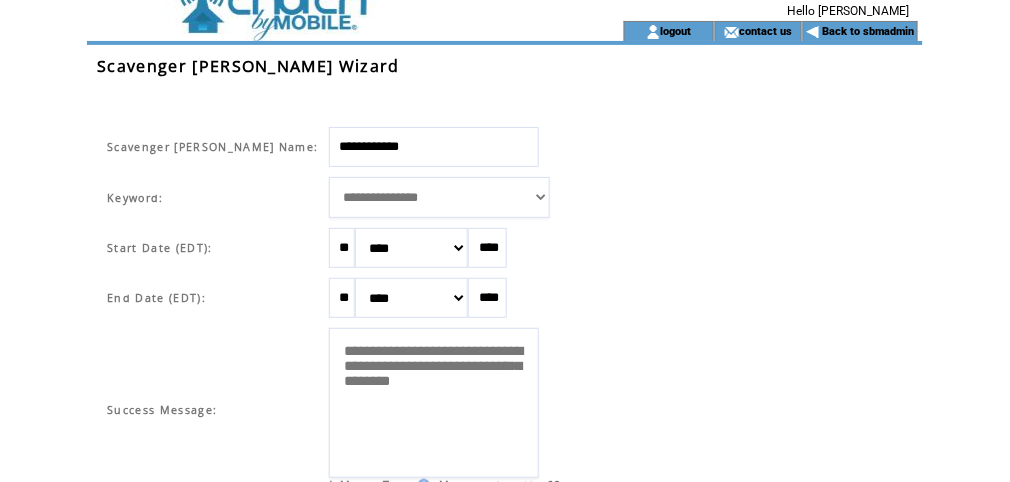 scroll, scrollTop: 0, scrollLeft: 0, axis: both 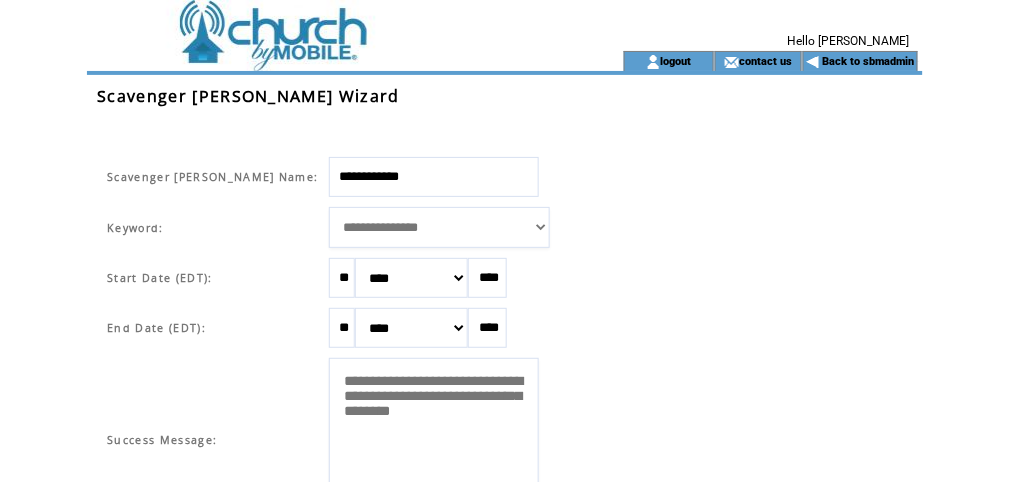 click on "**********" at bounding box center (439, 227) 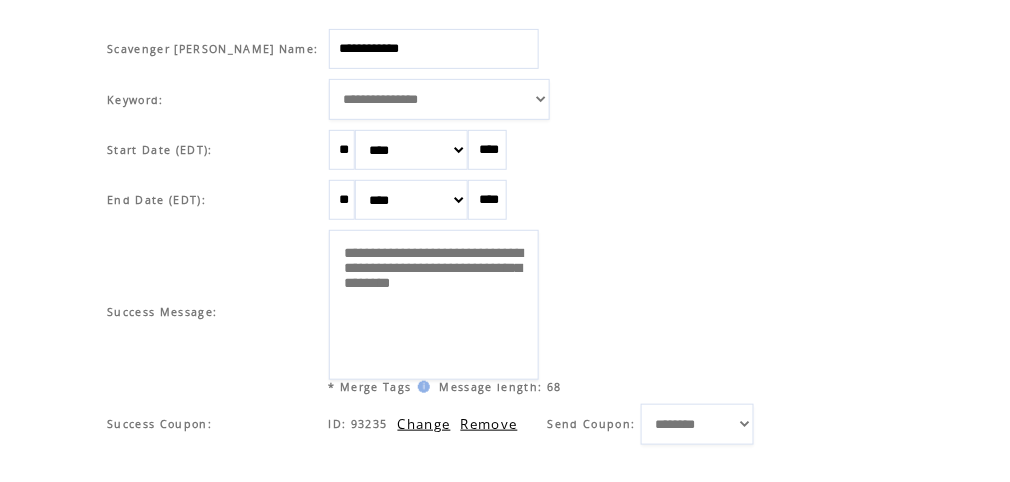 scroll, scrollTop: 0, scrollLeft: 0, axis: both 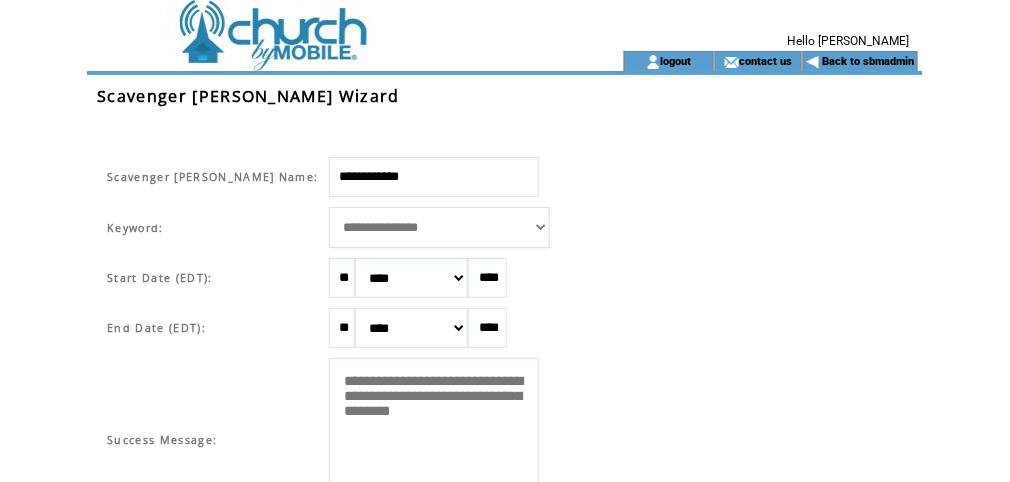 click at bounding box center (327, 25) 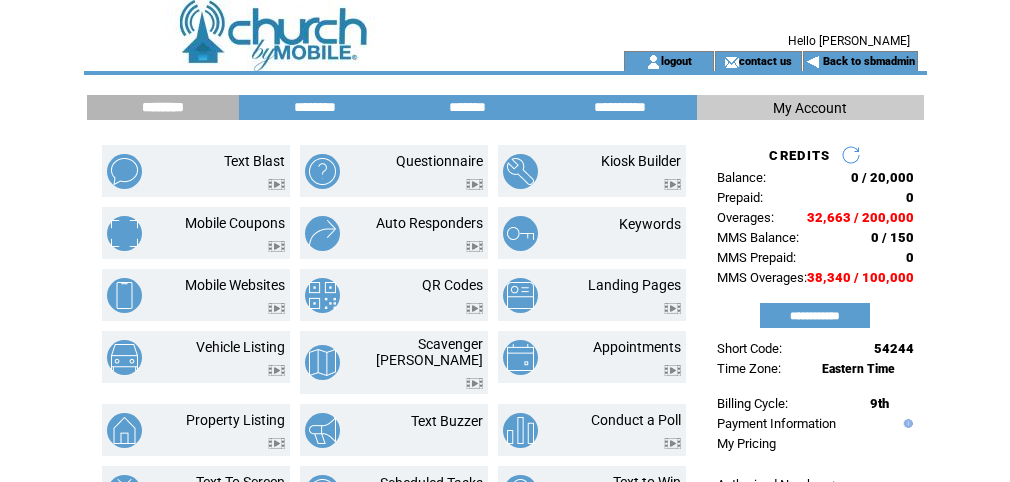 scroll, scrollTop: 0, scrollLeft: 0, axis: both 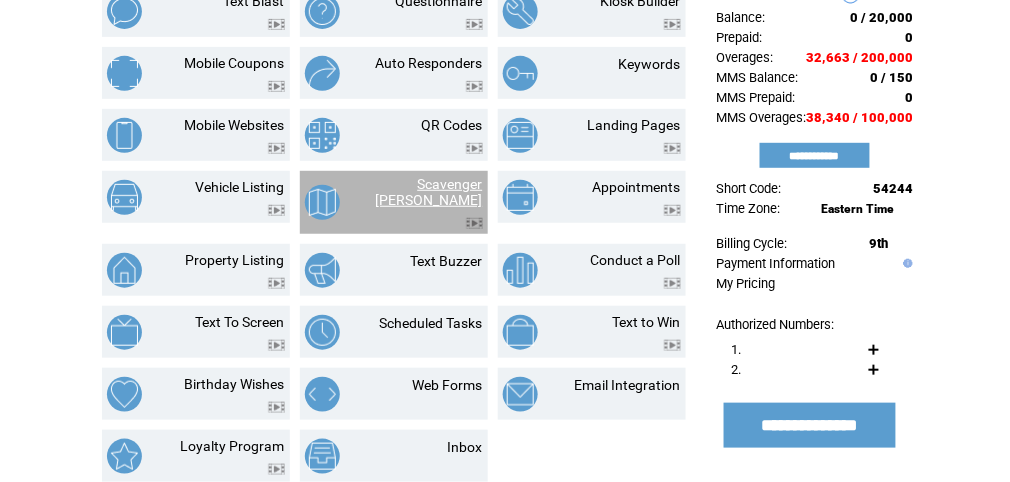 click on "Scavenger Hunt" at bounding box center (429, 192) 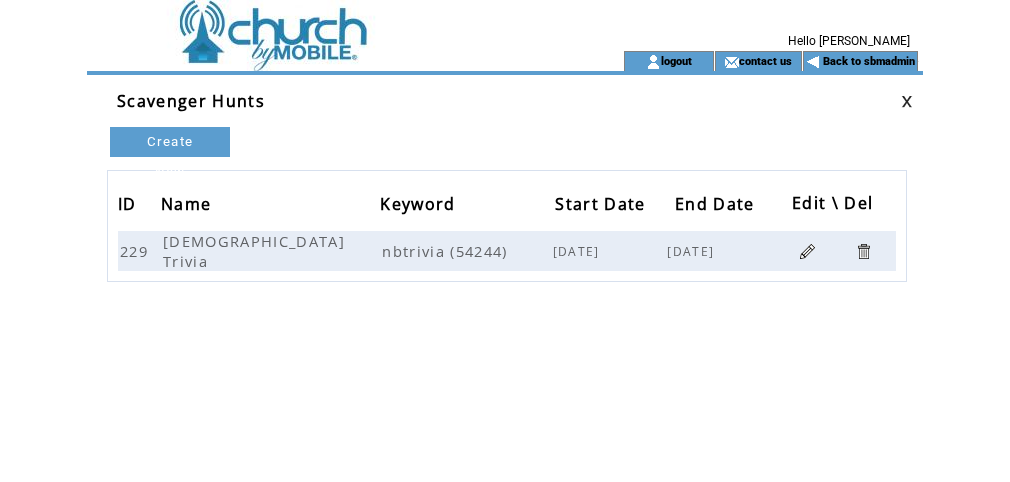 scroll, scrollTop: 0, scrollLeft: 0, axis: both 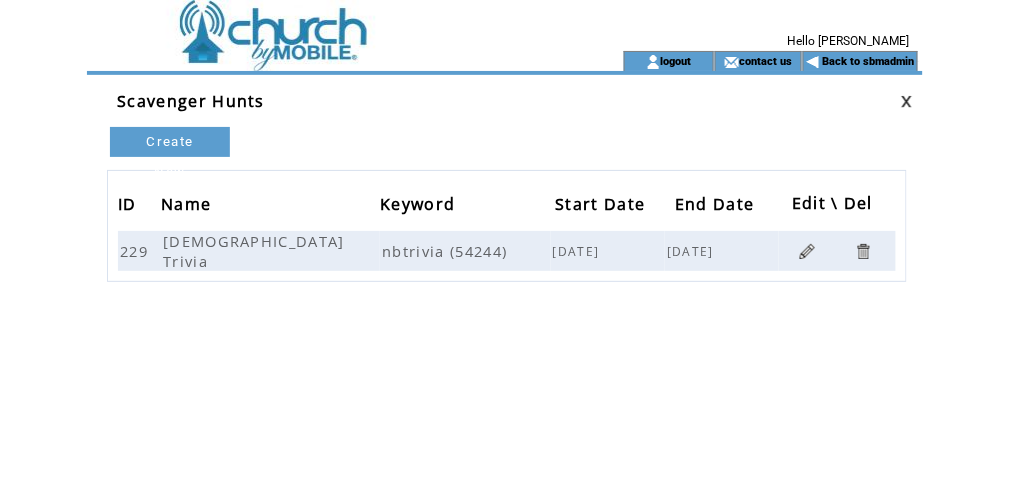 click at bounding box center [807, 251] 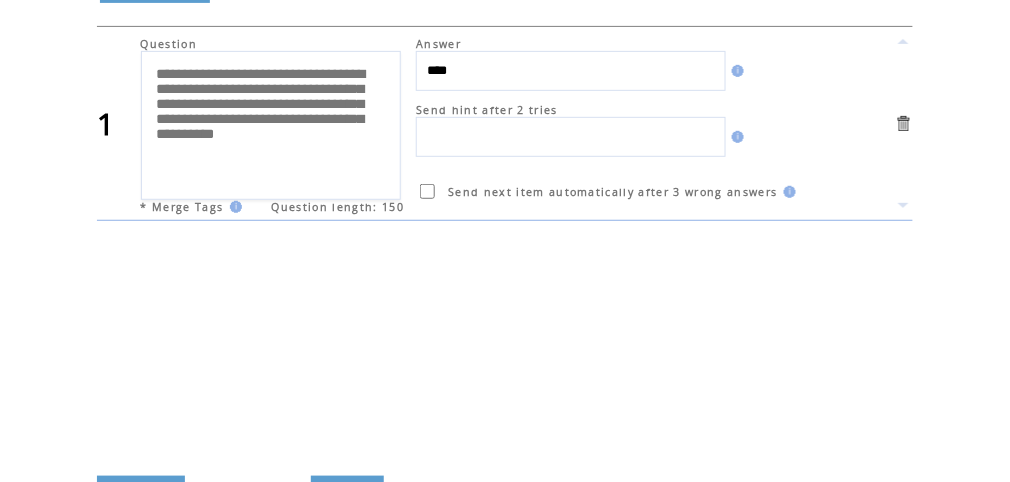 scroll, scrollTop: 211, scrollLeft: 0, axis: vertical 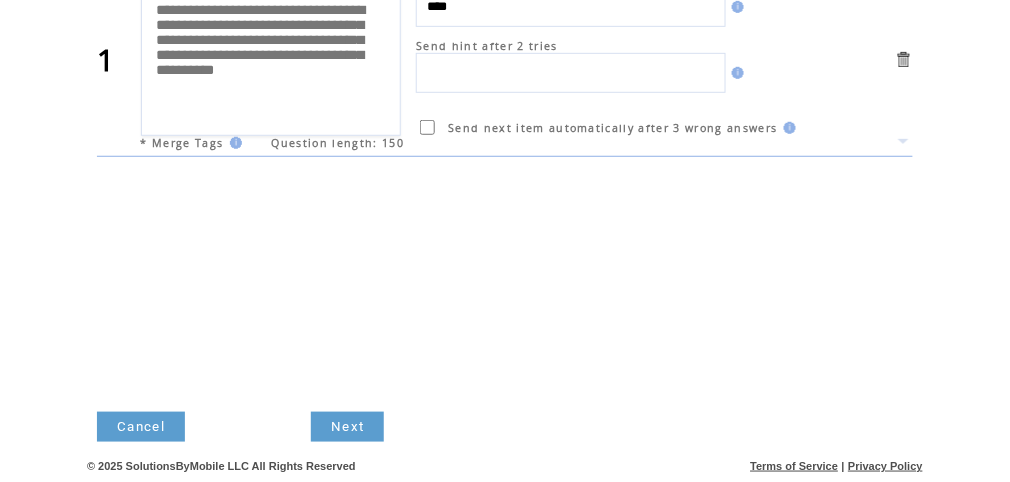 click on "Next" at bounding box center [347, 427] 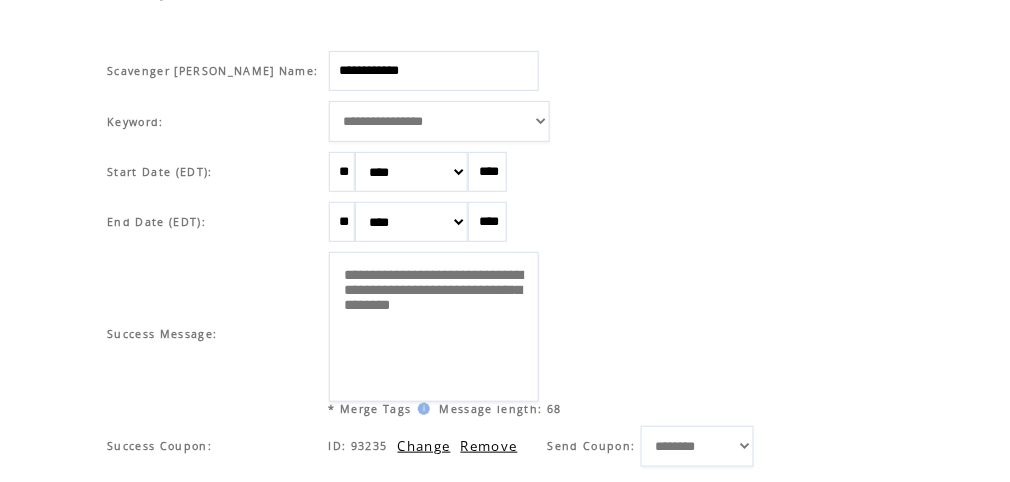 scroll, scrollTop: 106, scrollLeft: 0, axis: vertical 